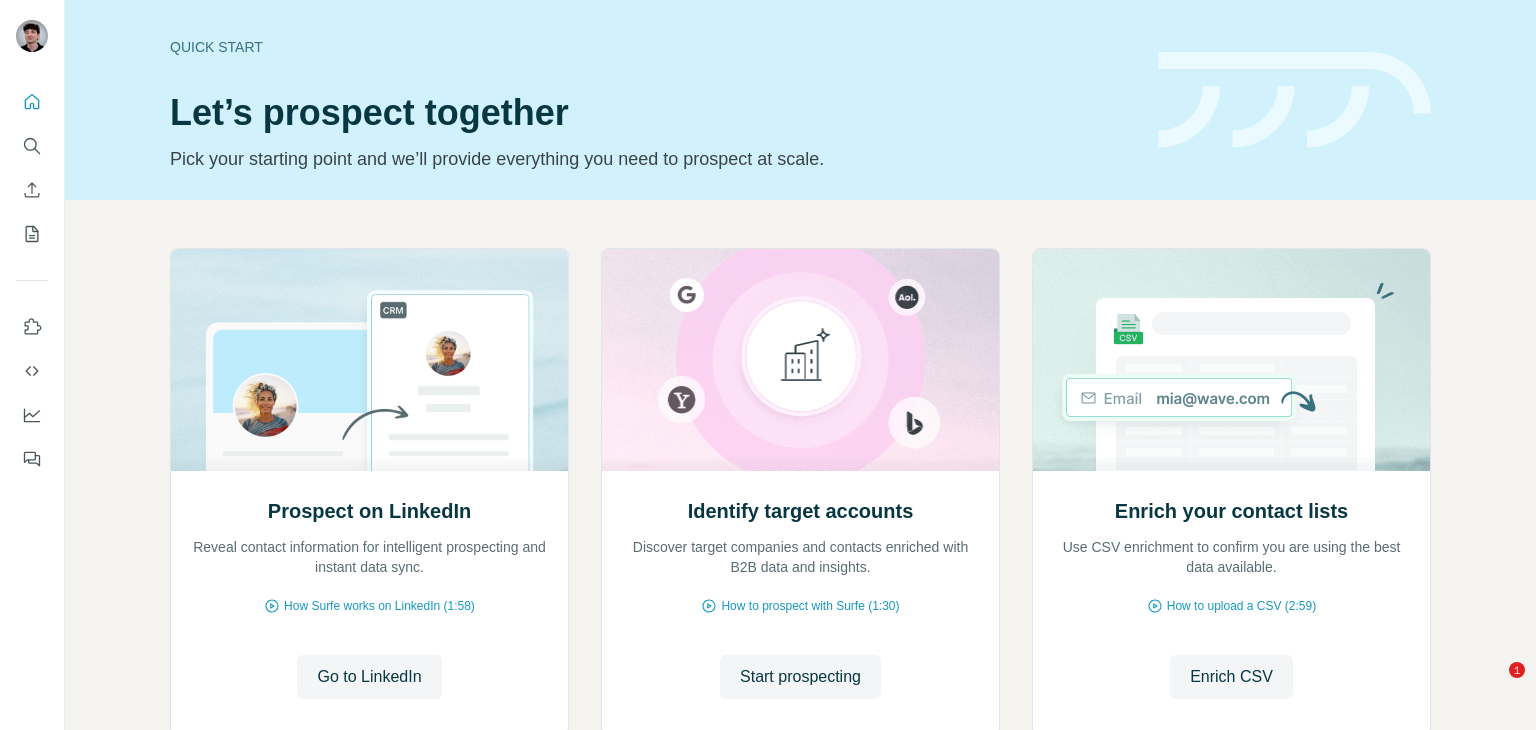 scroll, scrollTop: 0, scrollLeft: 0, axis: both 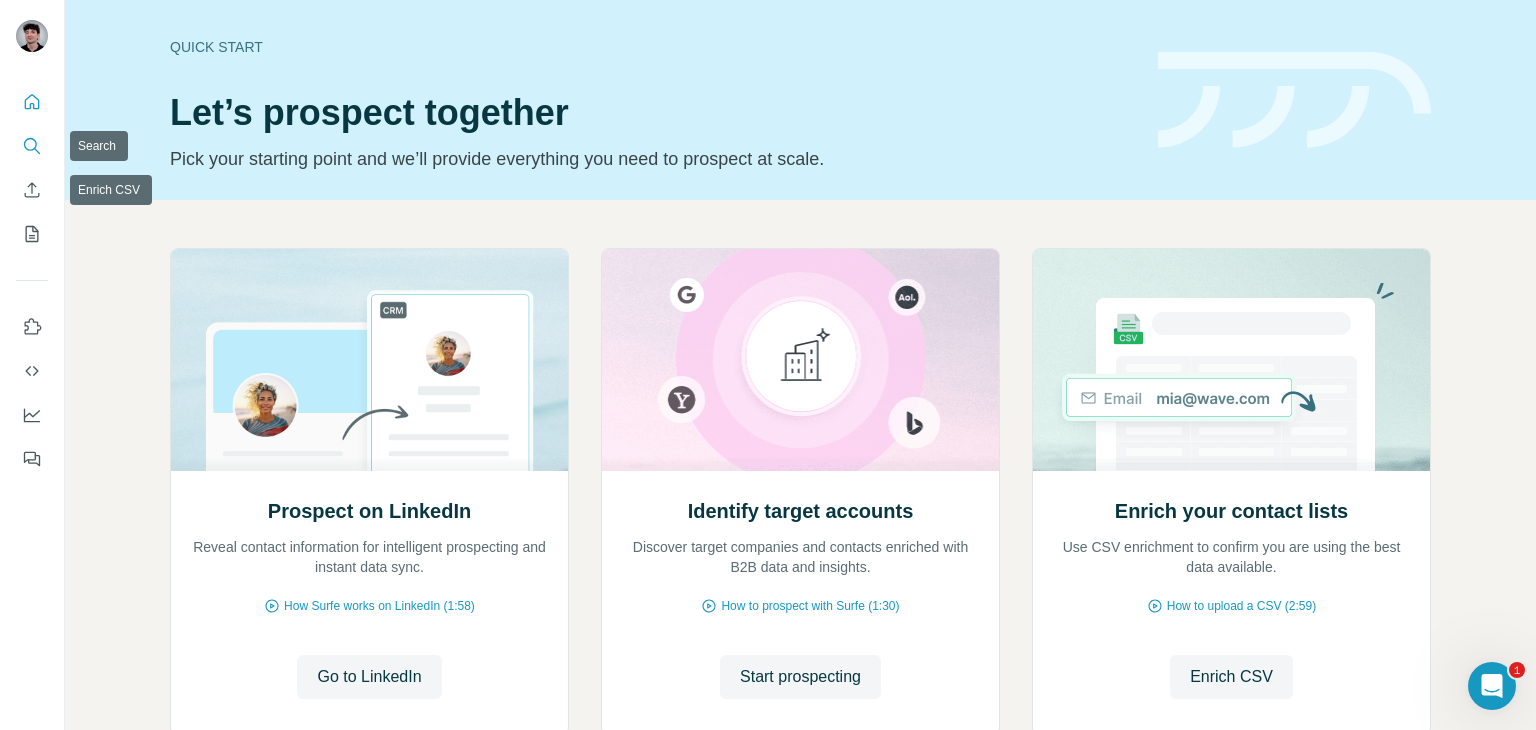 click at bounding box center (32, 146) 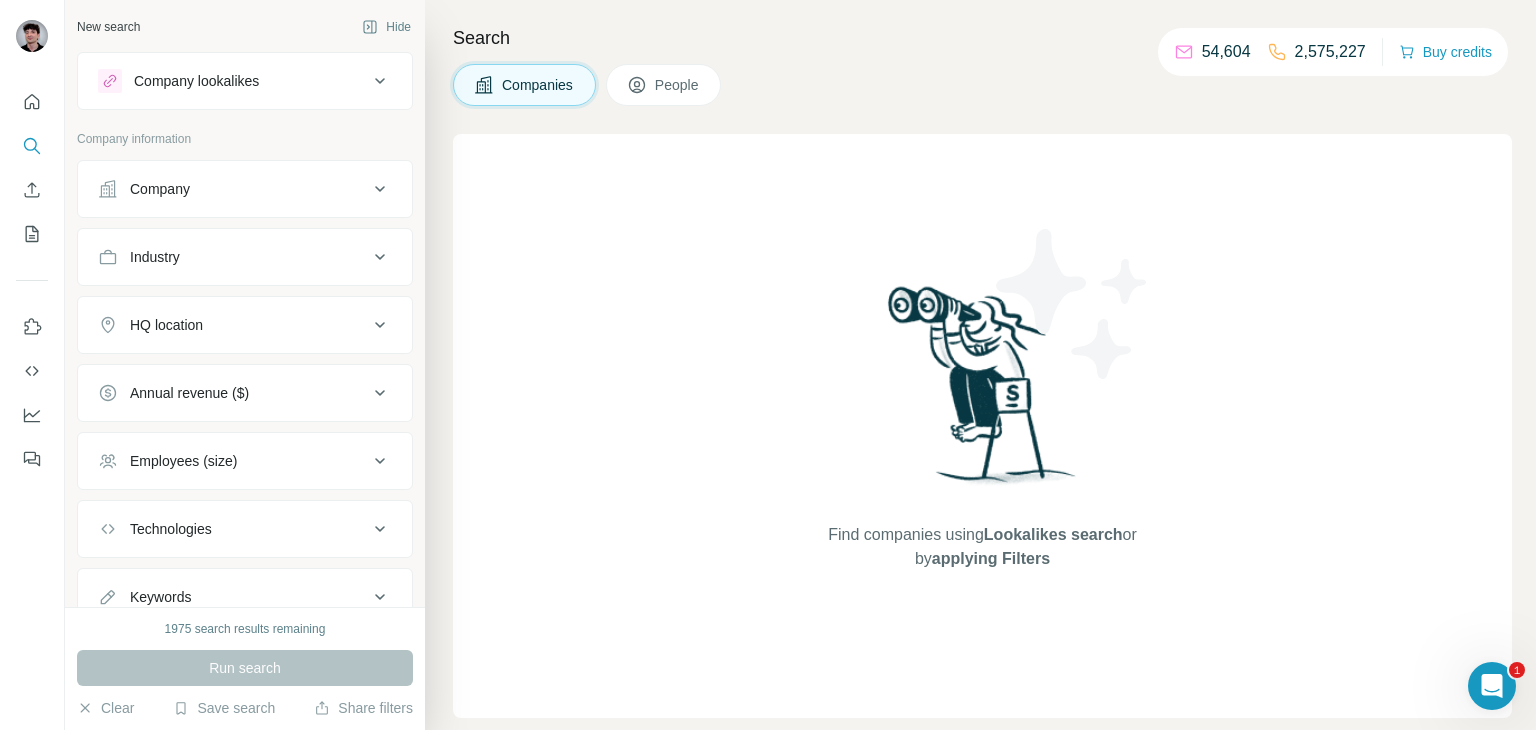 click on "Company" at bounding box center (245, 189) 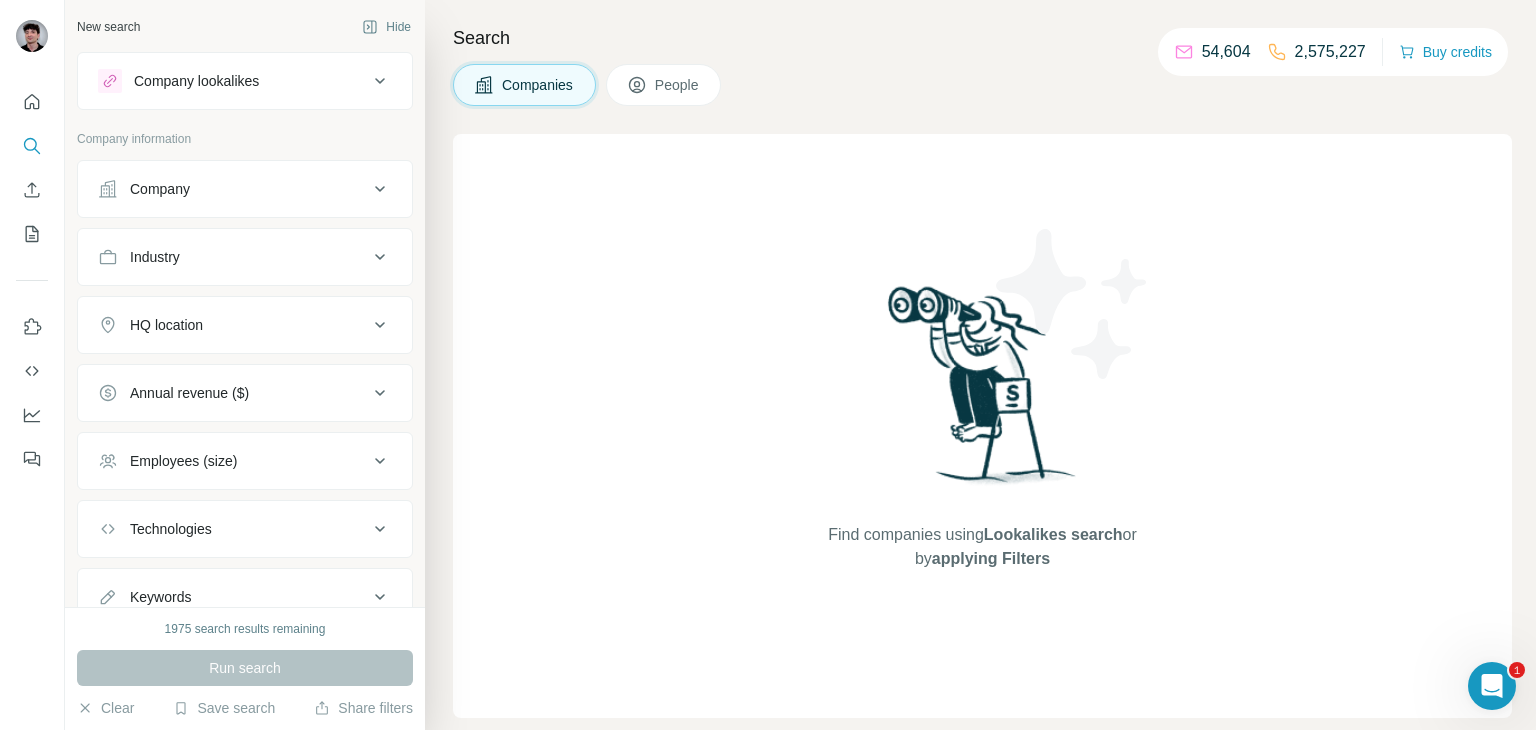 click on "Company" at bounding box center (245, 189) 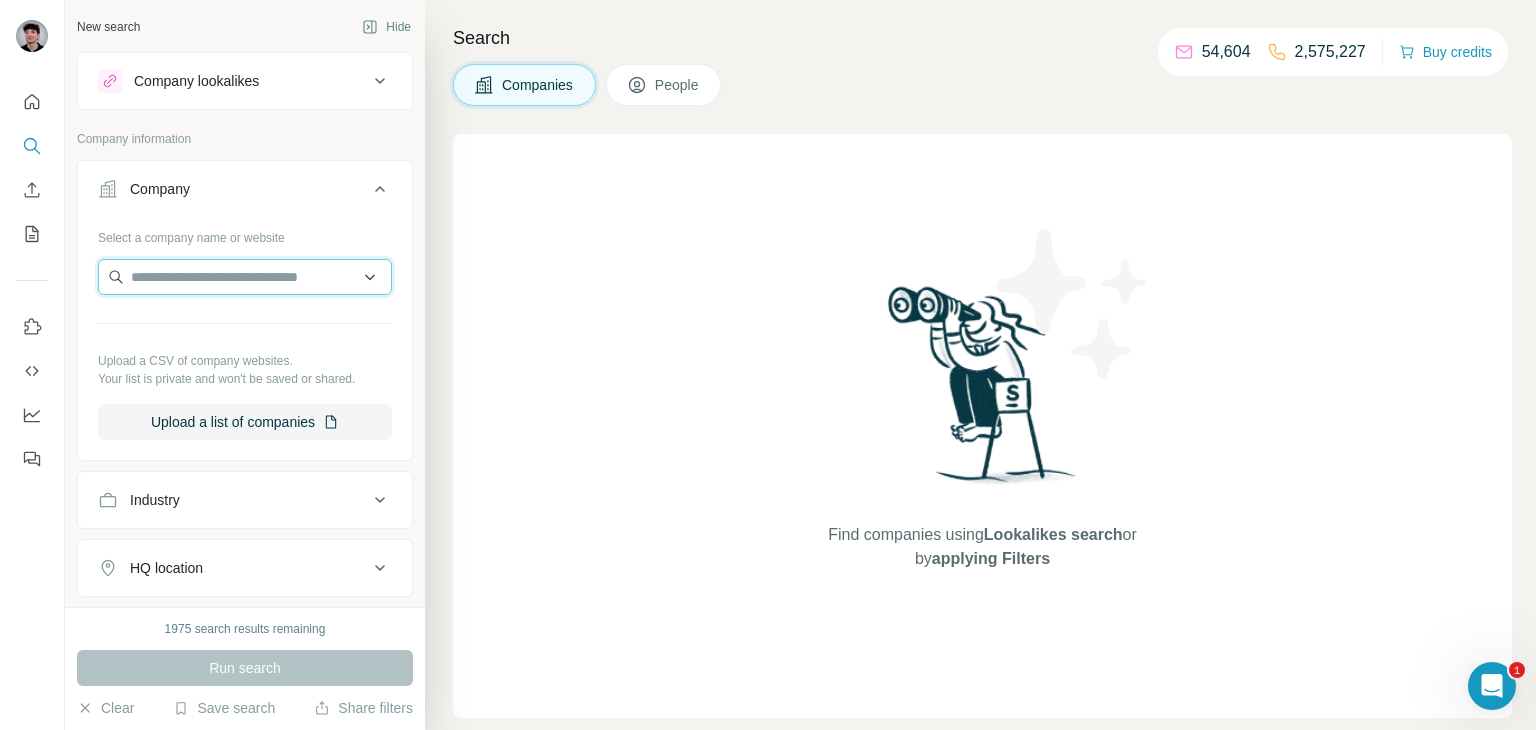 click at bounding box center [245, 277] 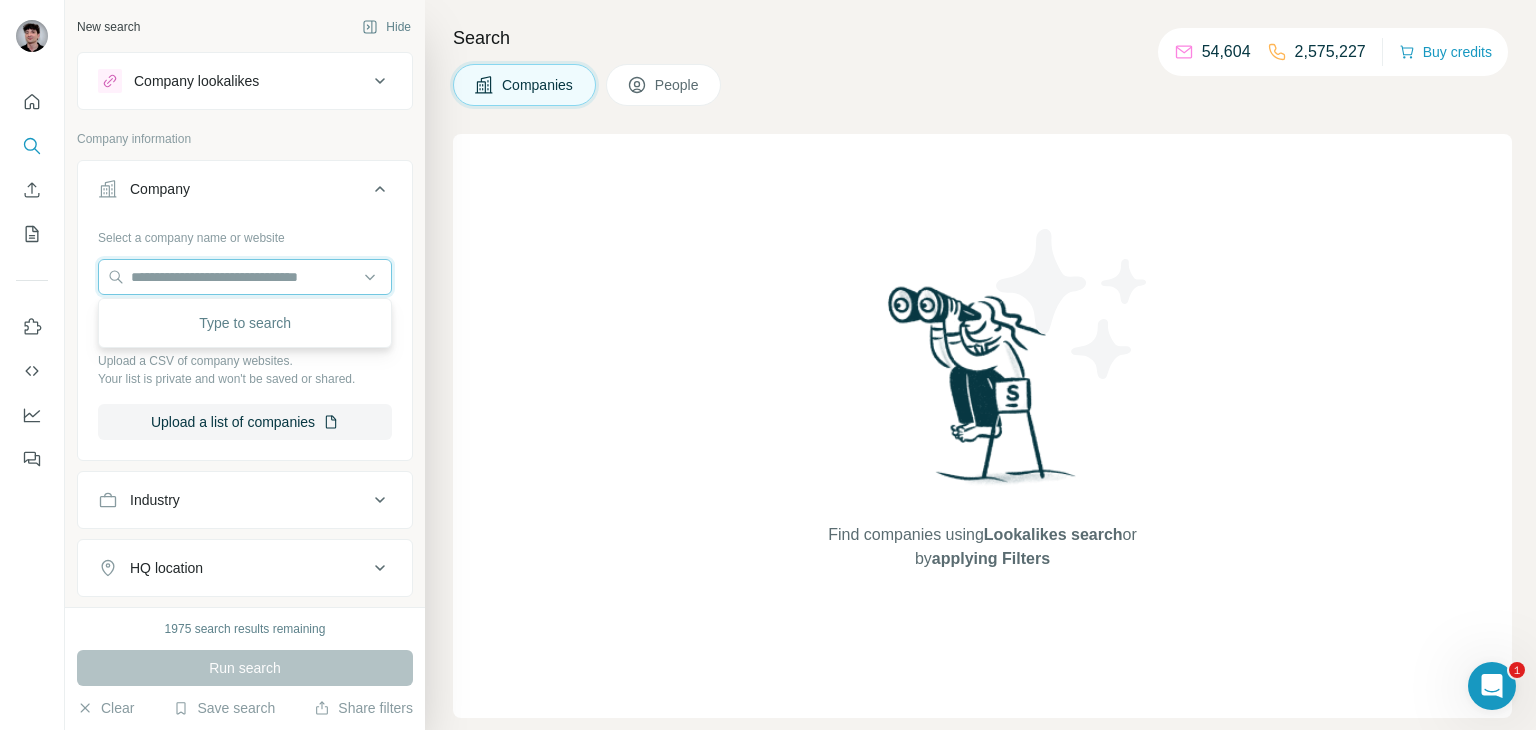 paste on "**********" 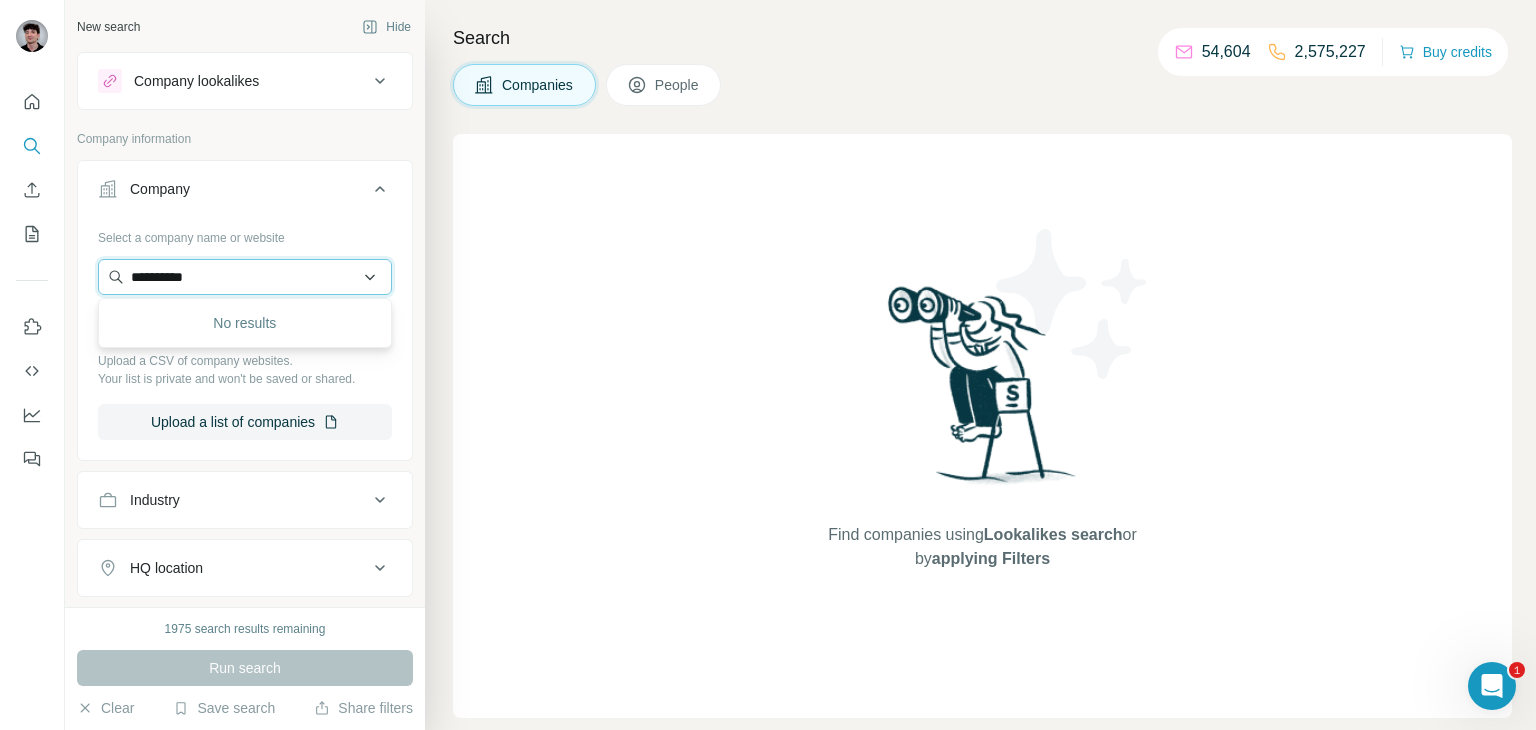 click on "**********" at bounding box center [245, 277] 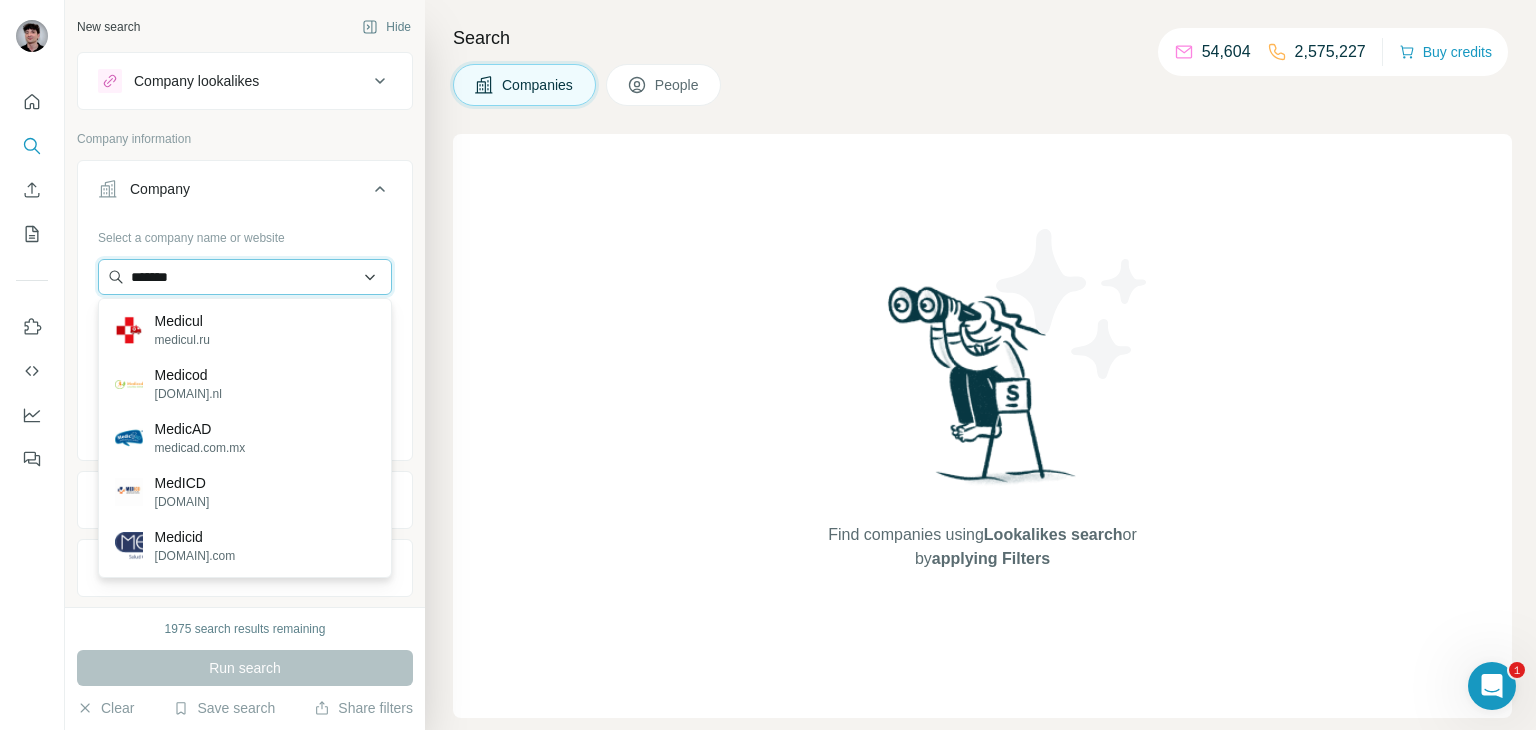 click on "*******" at bounding box center (245, 277) 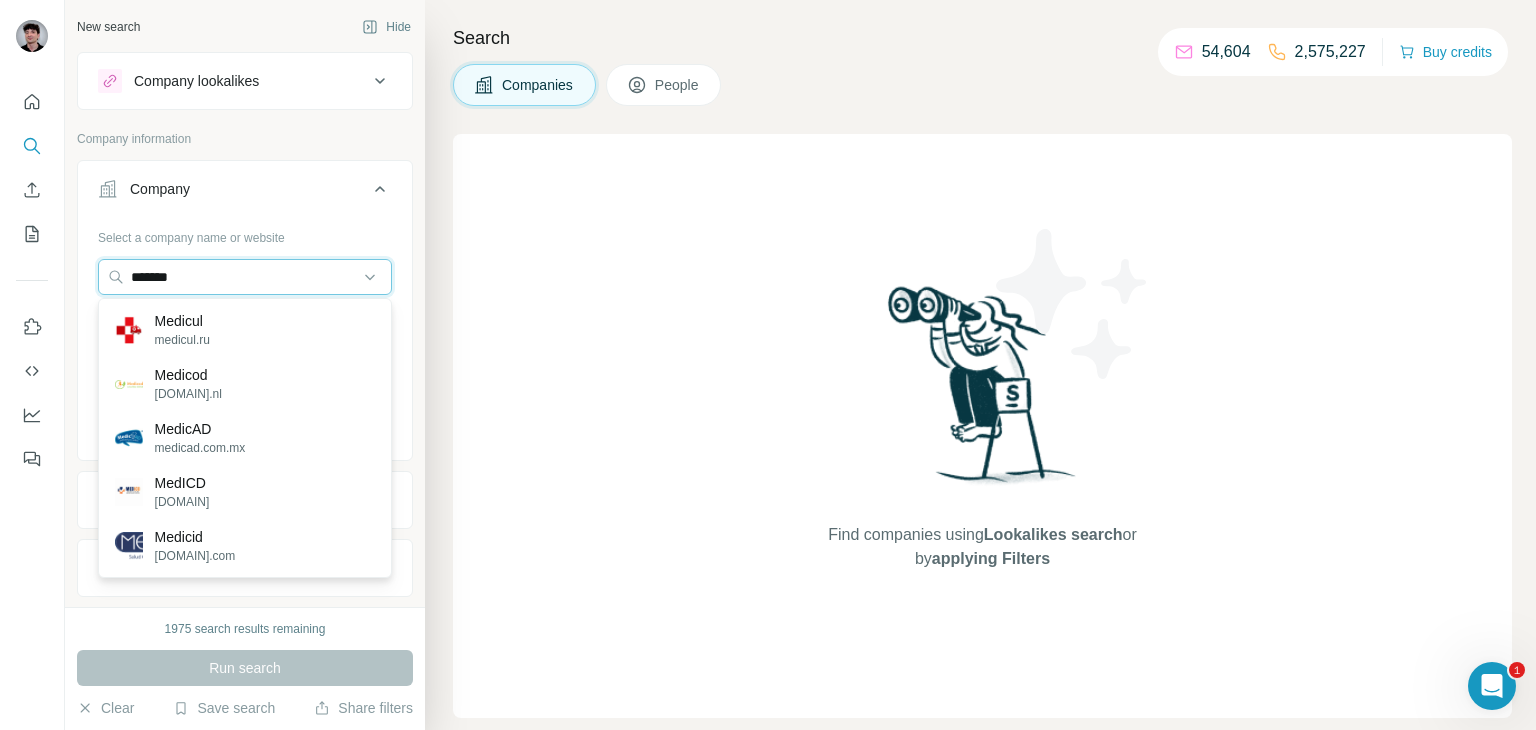 type on "*******" 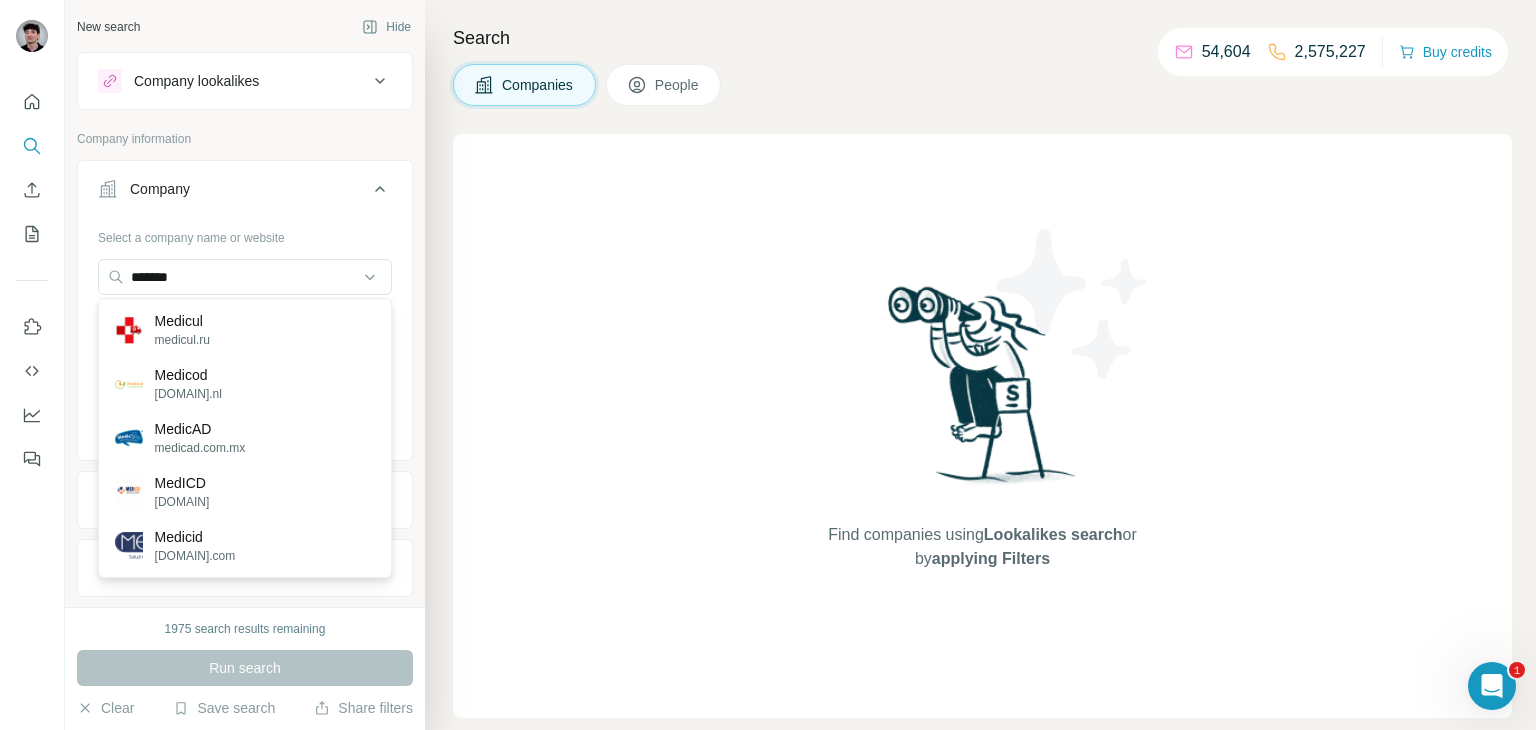 type 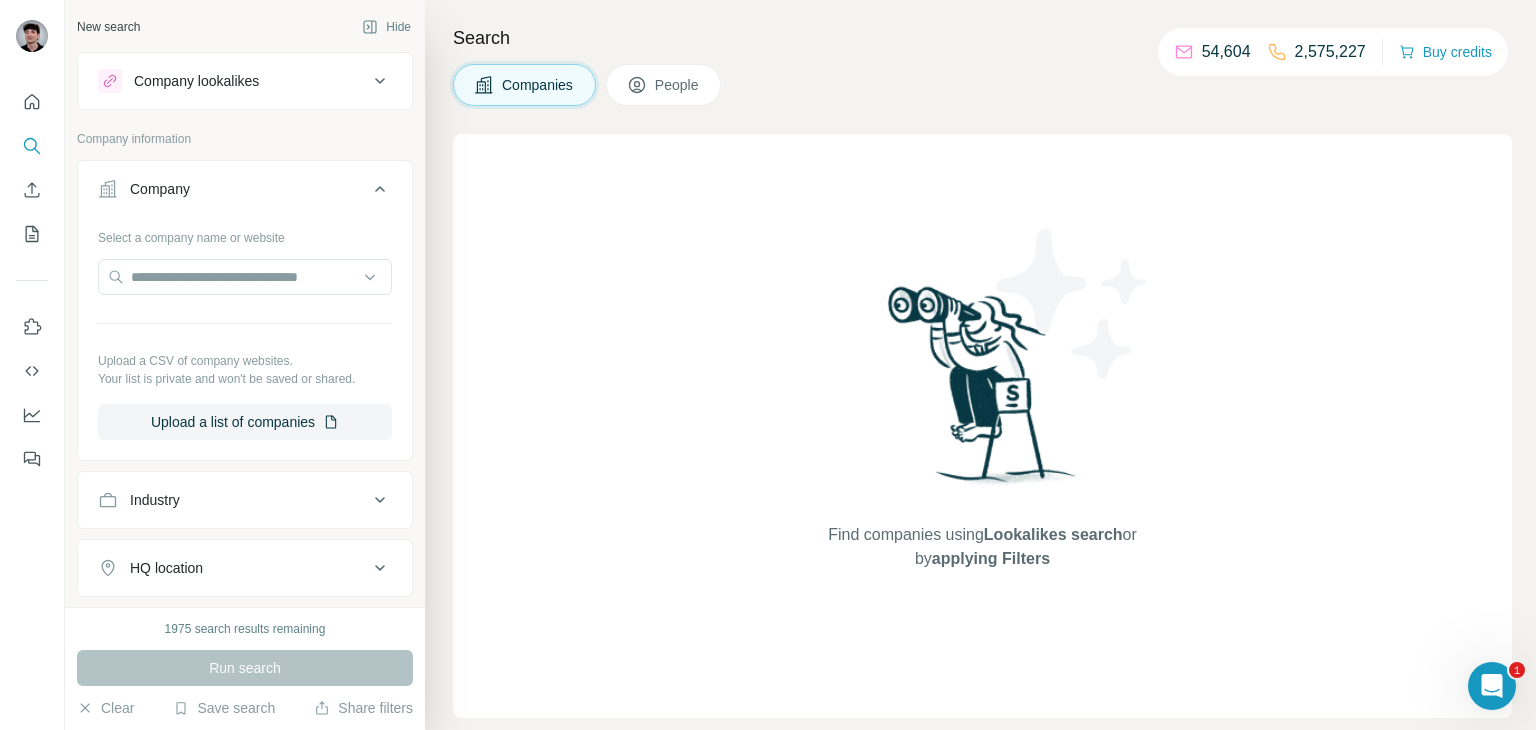 click on "Select a company name or website Upload a CSV of company websites. Your list is private and won't be saved or shared. Upload a list of companies" at bounding box center (245, 338) 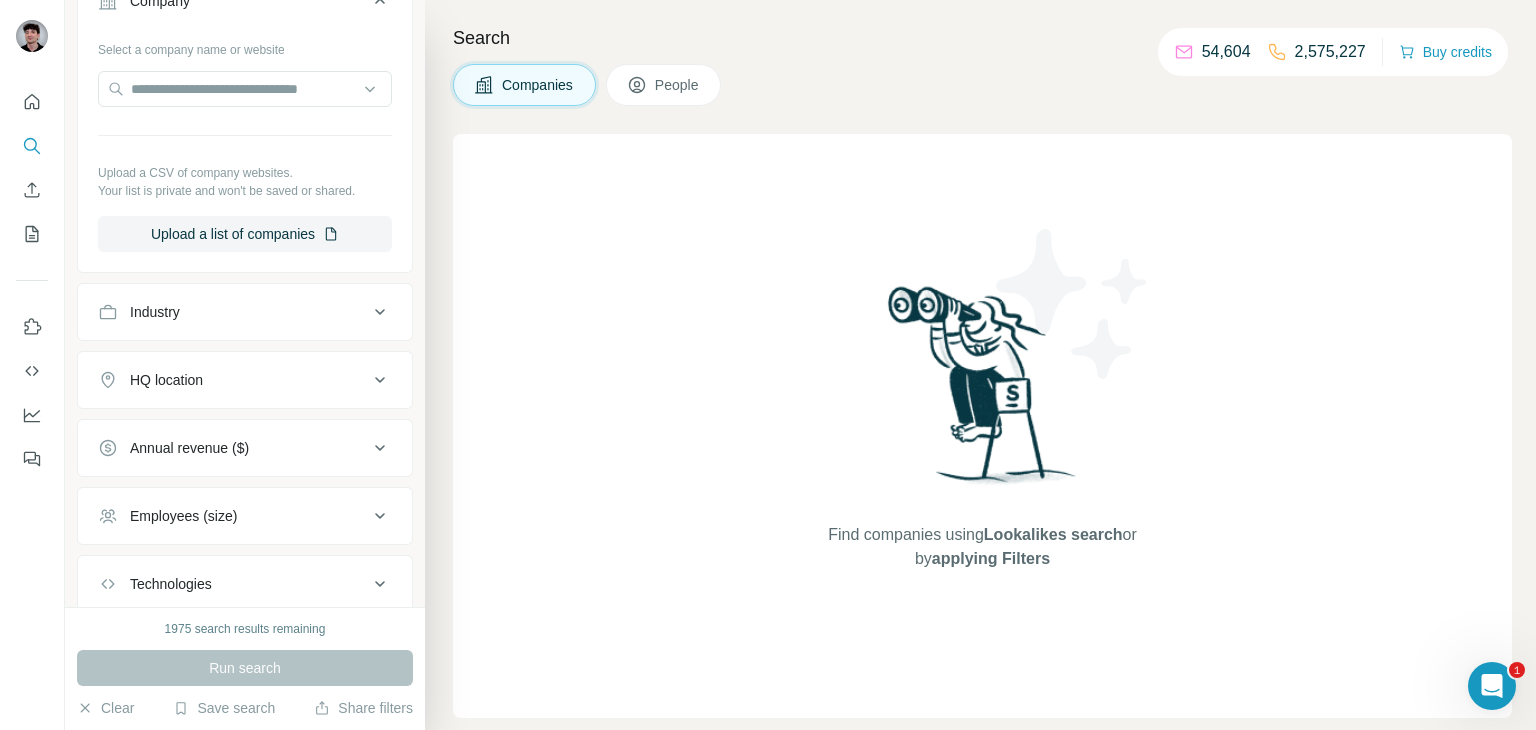 scroll, scrollTop: 150, scrollLeft: 0, axis: vertical 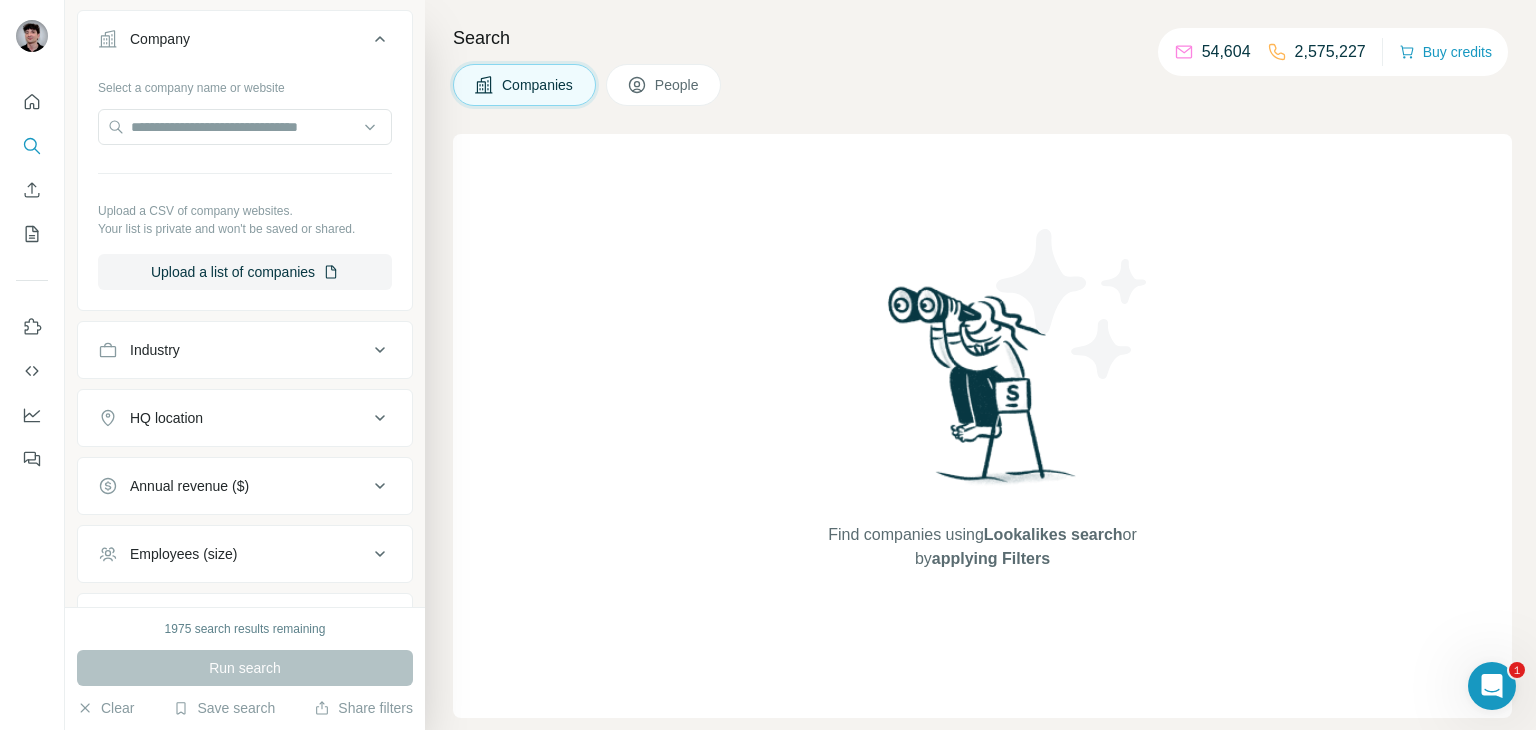 click 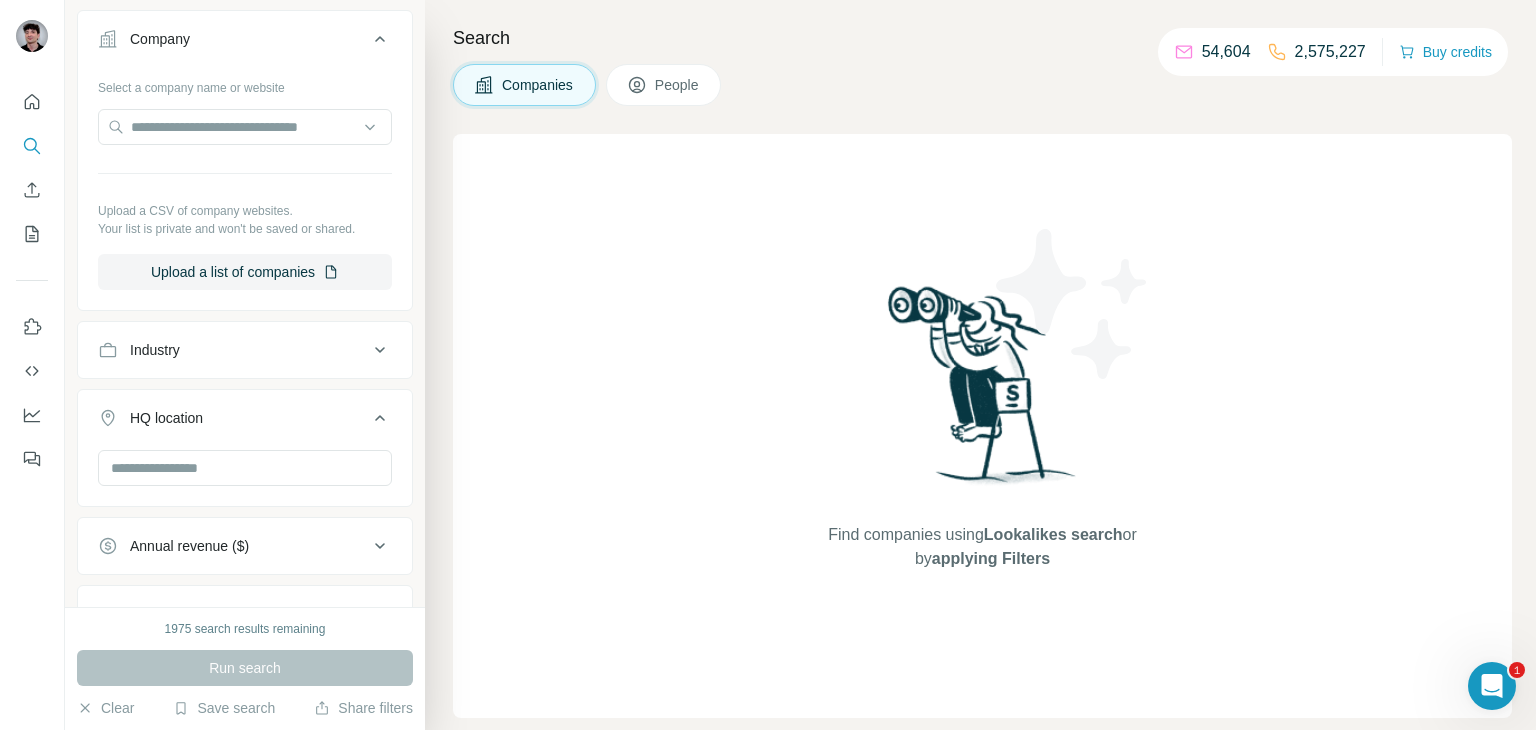 type 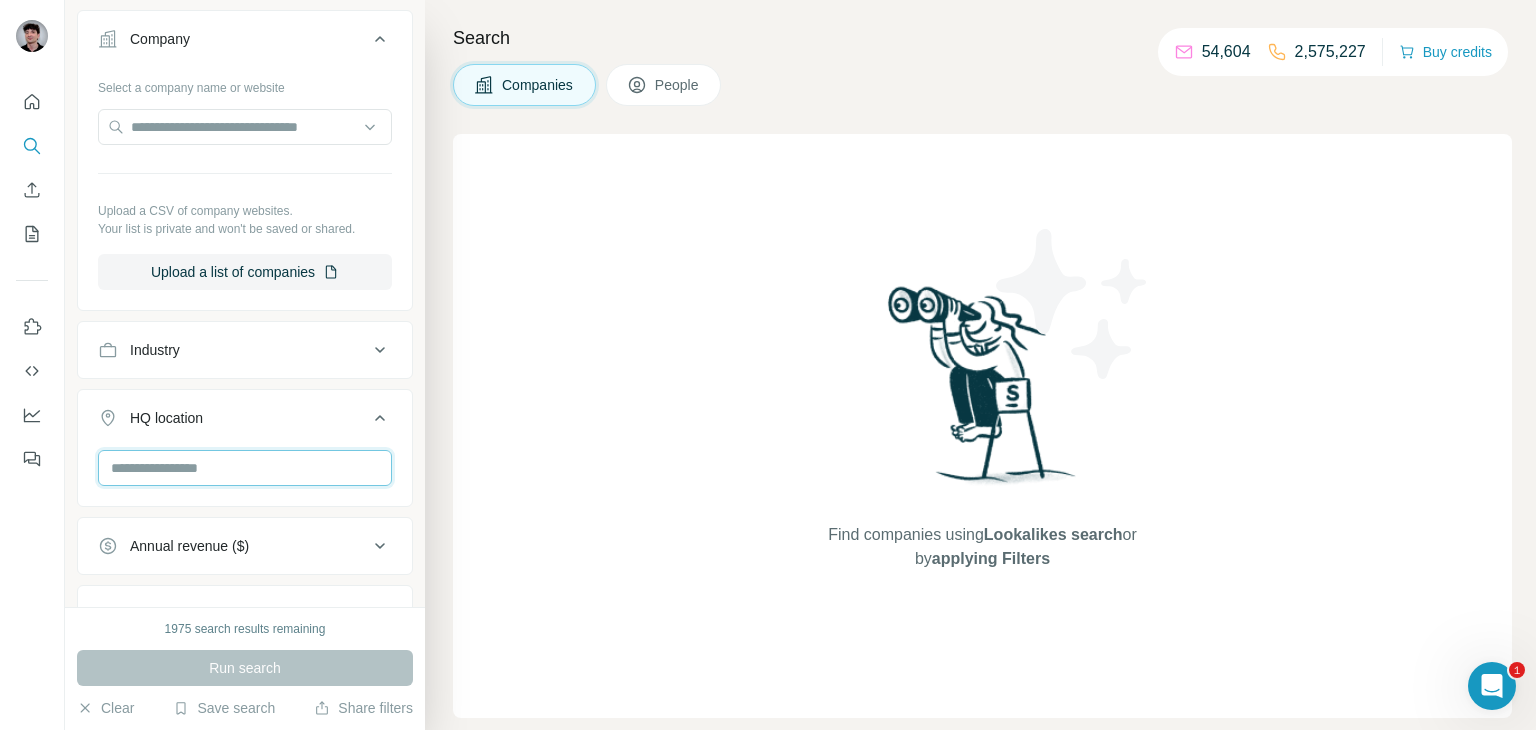 click at bounding box center (245, 468) 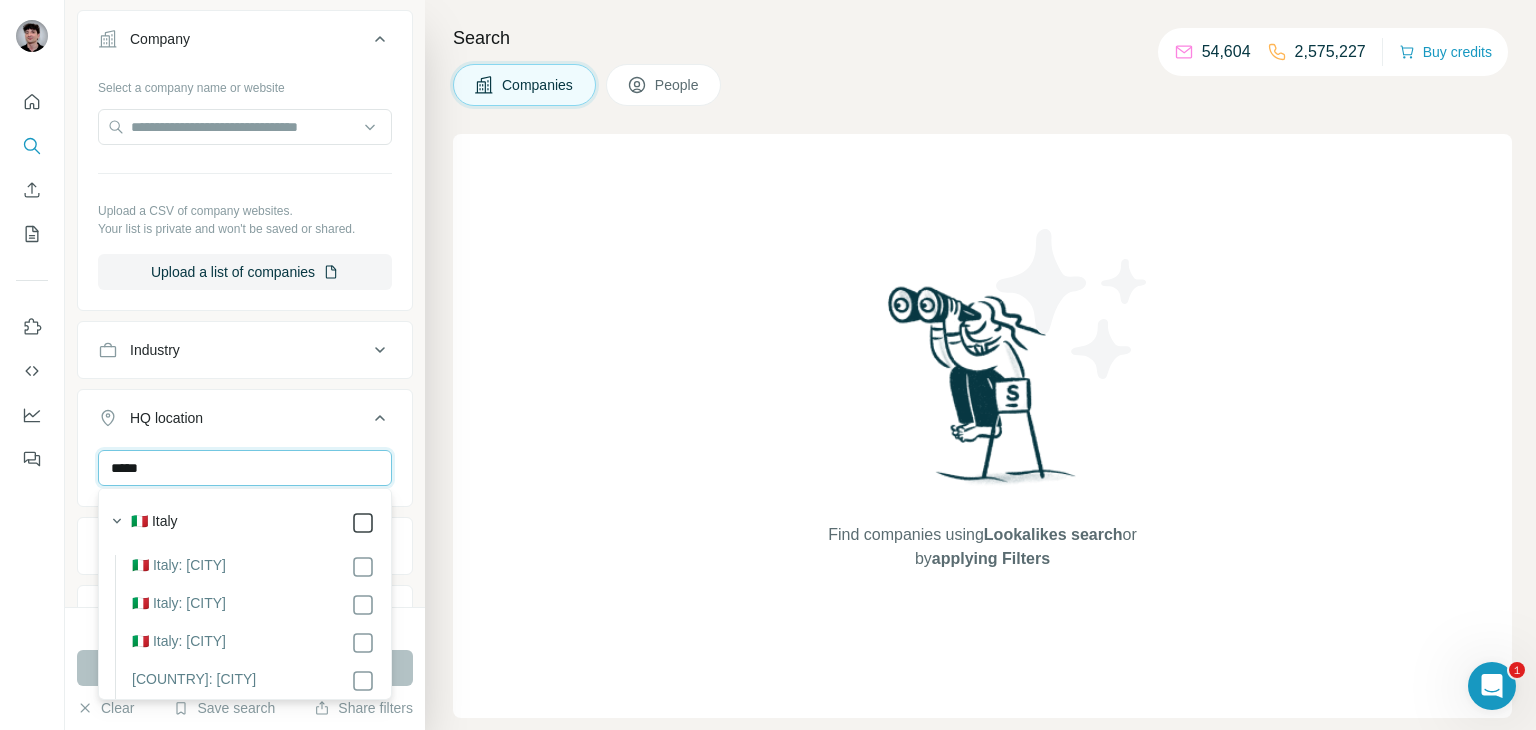 type on "*****" 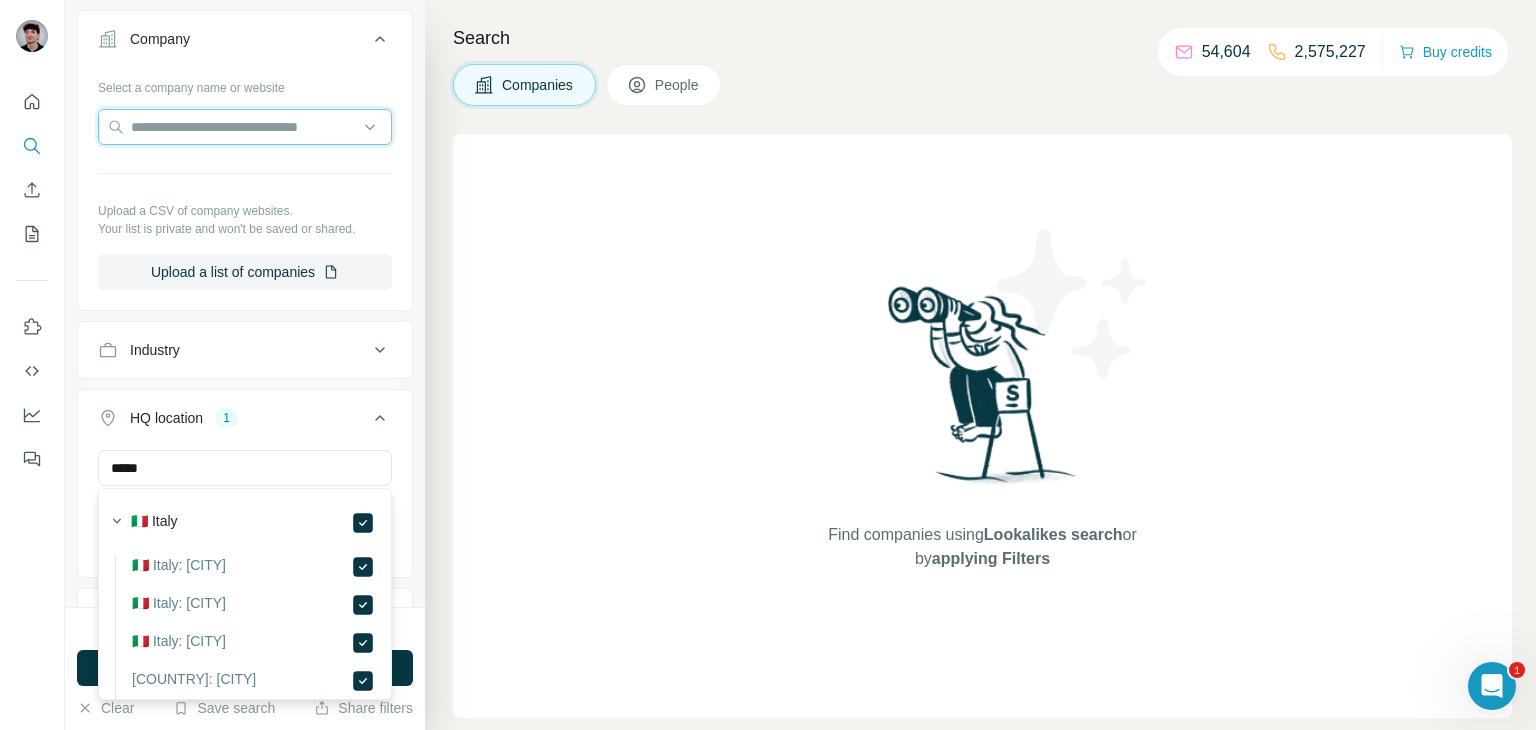 click at bounding box center [245, 127] 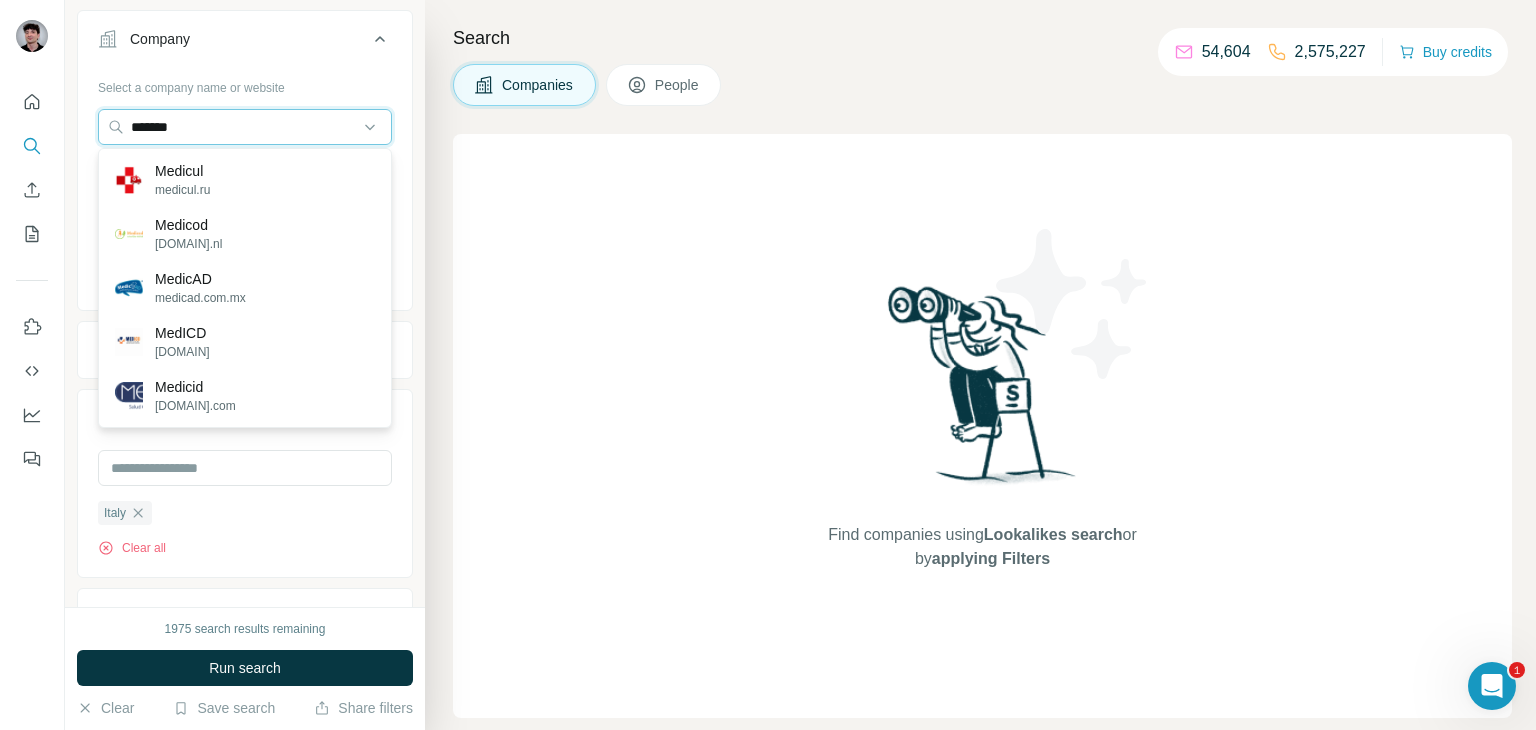 type on "*******" 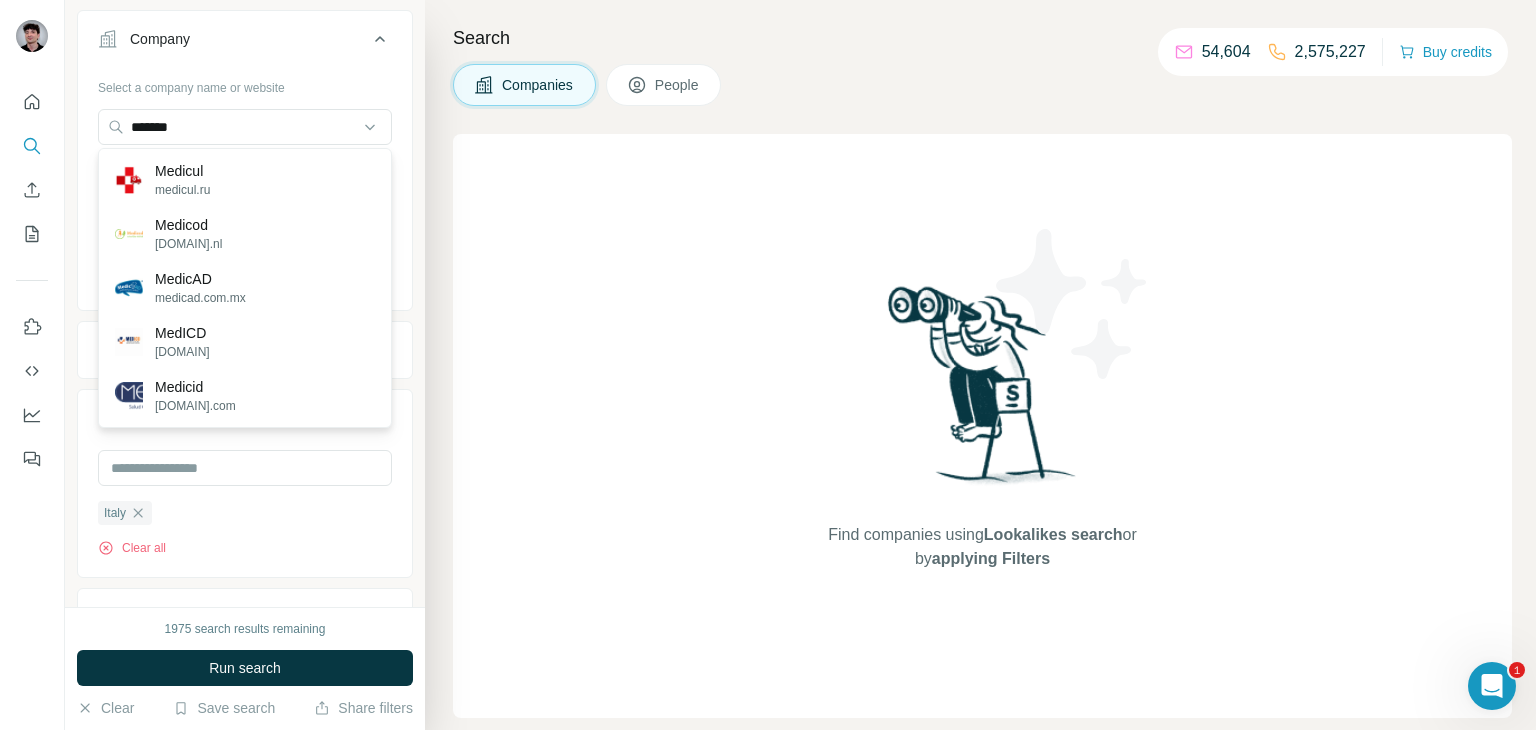 type 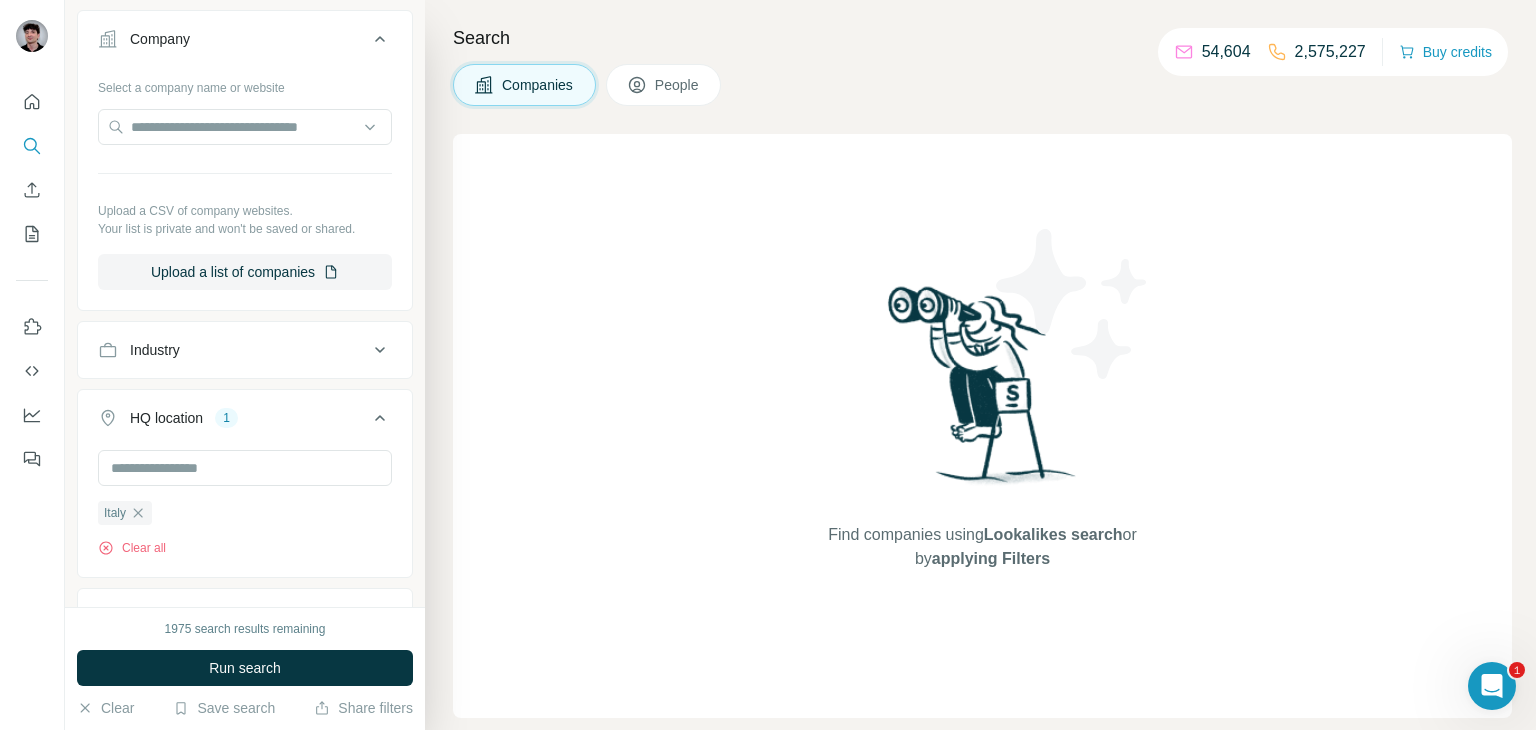 click on "Select a company name or website Upload a CSV of company websites. Your list is private and won't be saved or shared. Upload a list of companies" at bounding box center [245, 188] 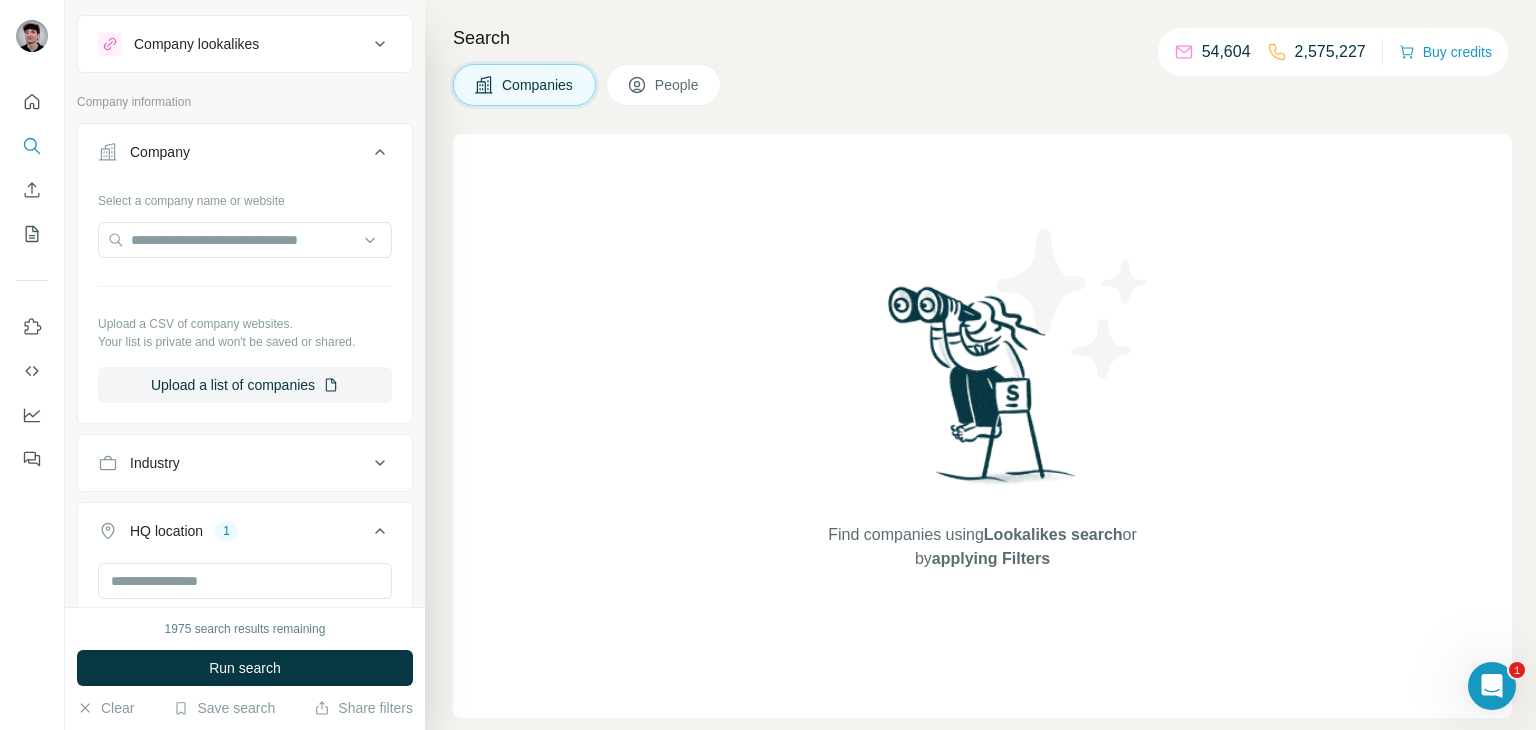 scroll, scrollTop: 0, scrollLeft: 0, axis: both 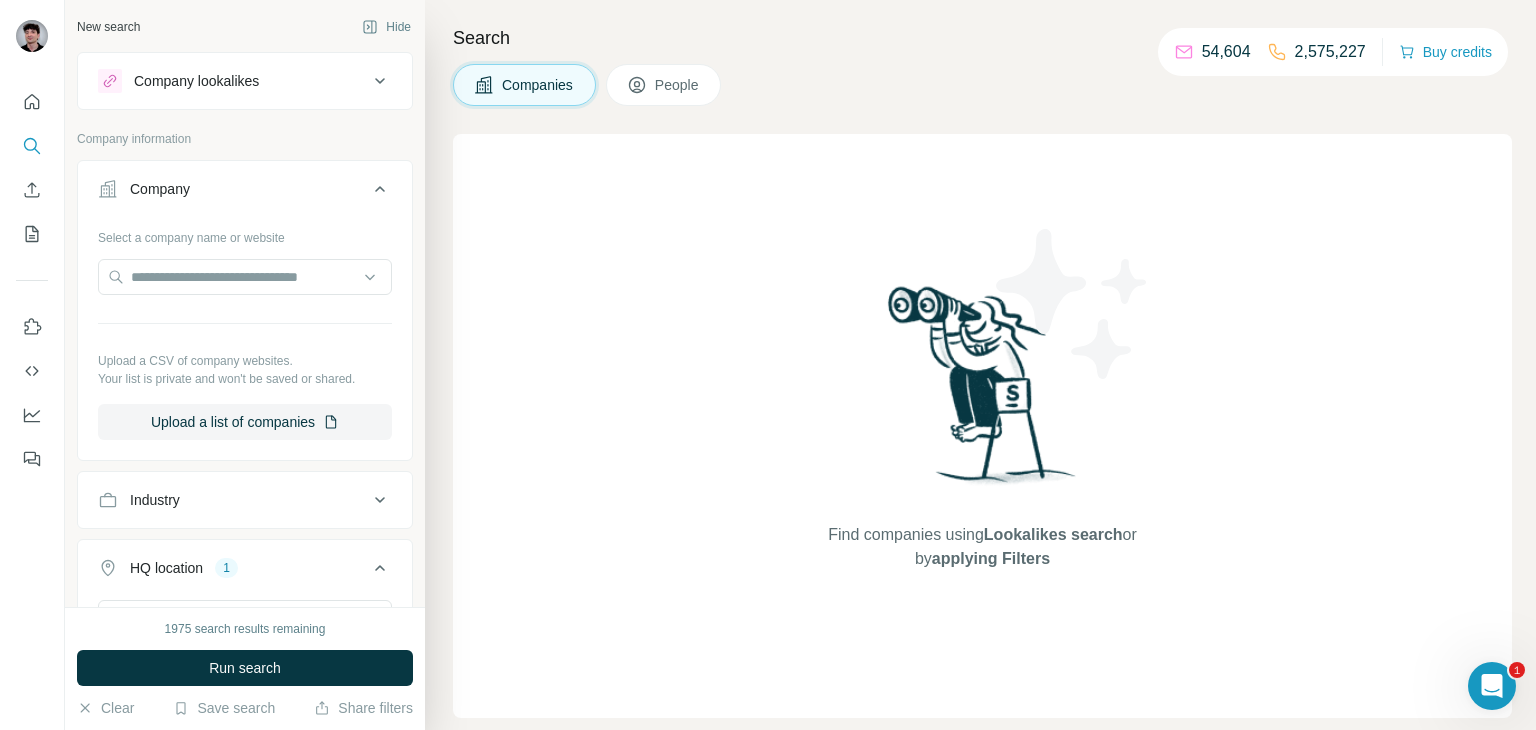 click 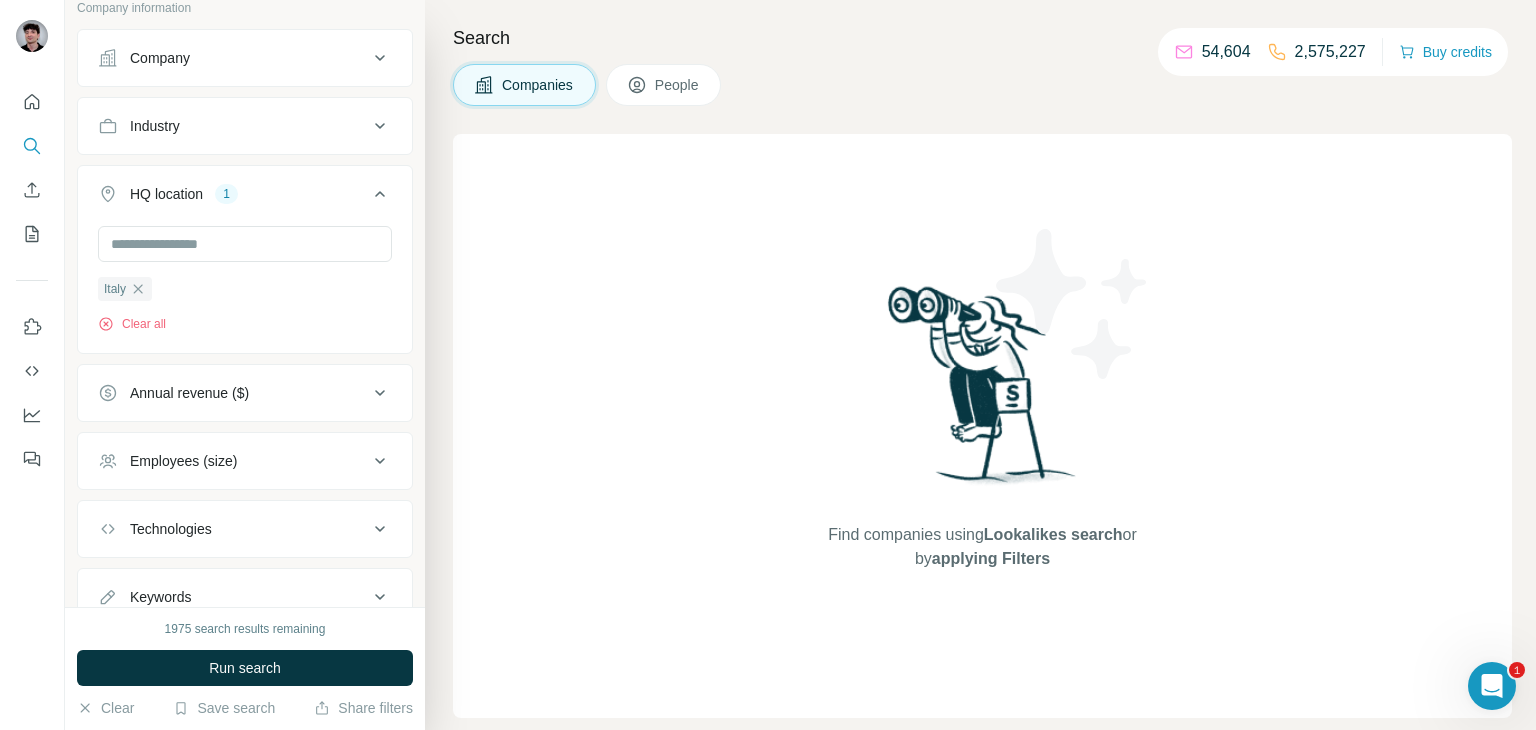 scroll, scrollTop: 203, scrollLeft: 0, axis: vertical 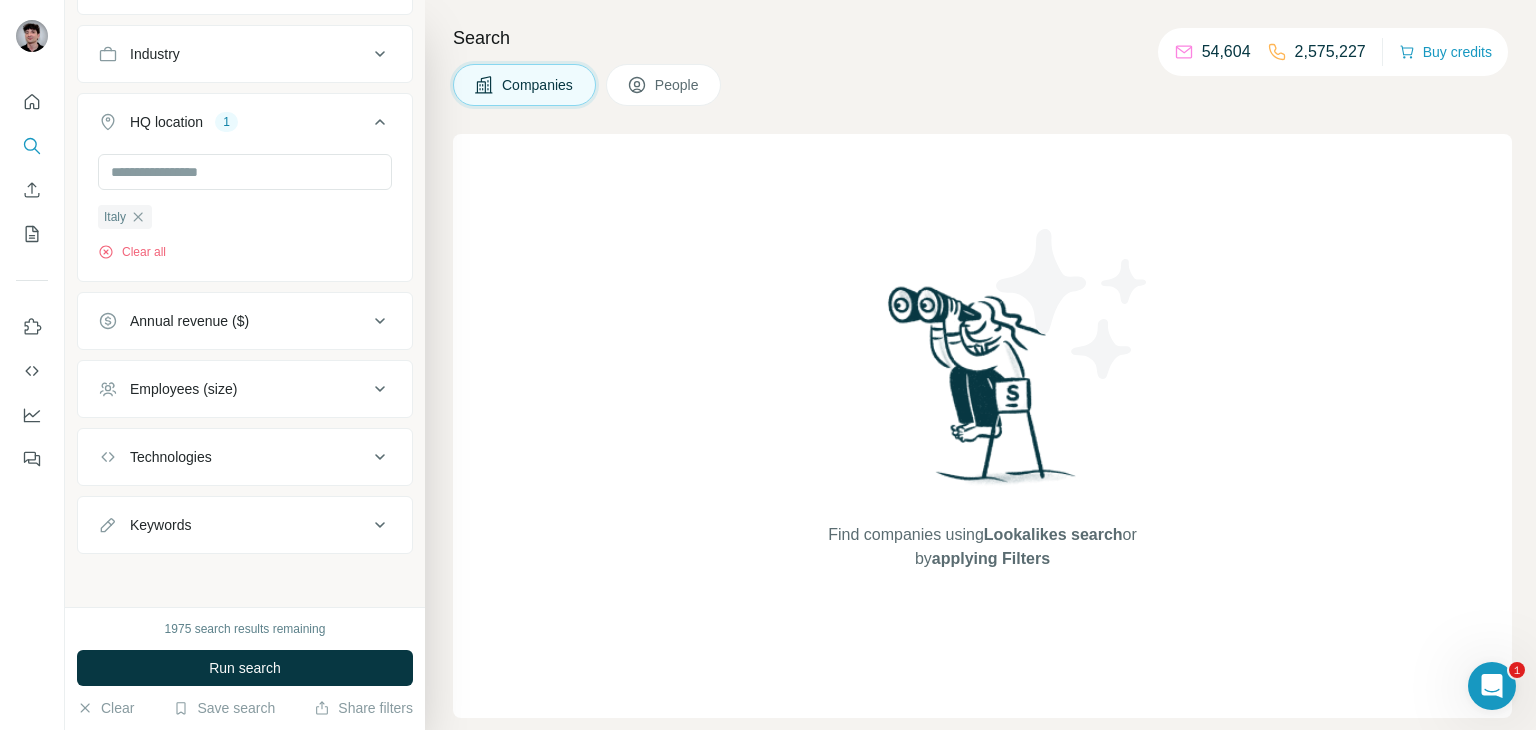 click on "Employees (size)" at bounding box center (245, 389) 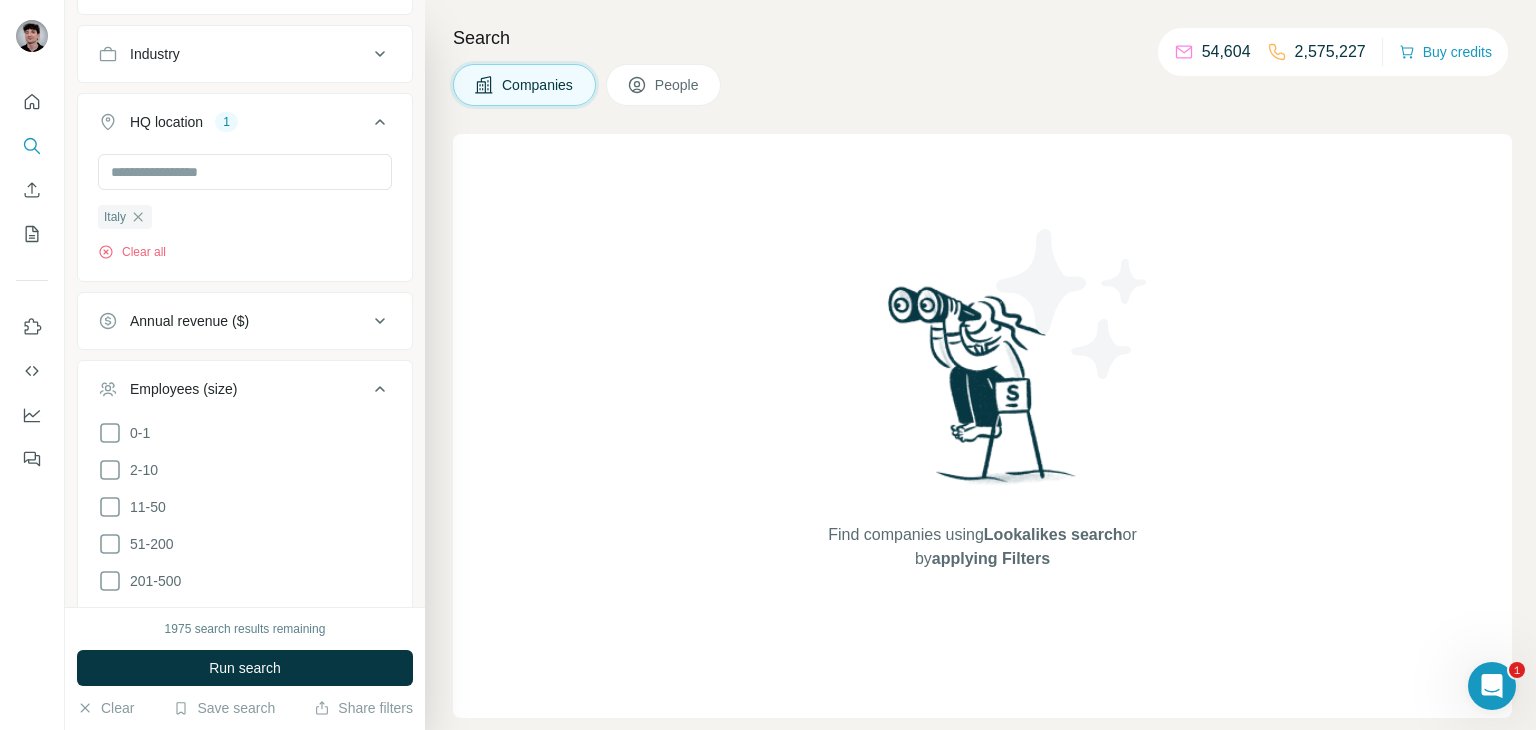 click 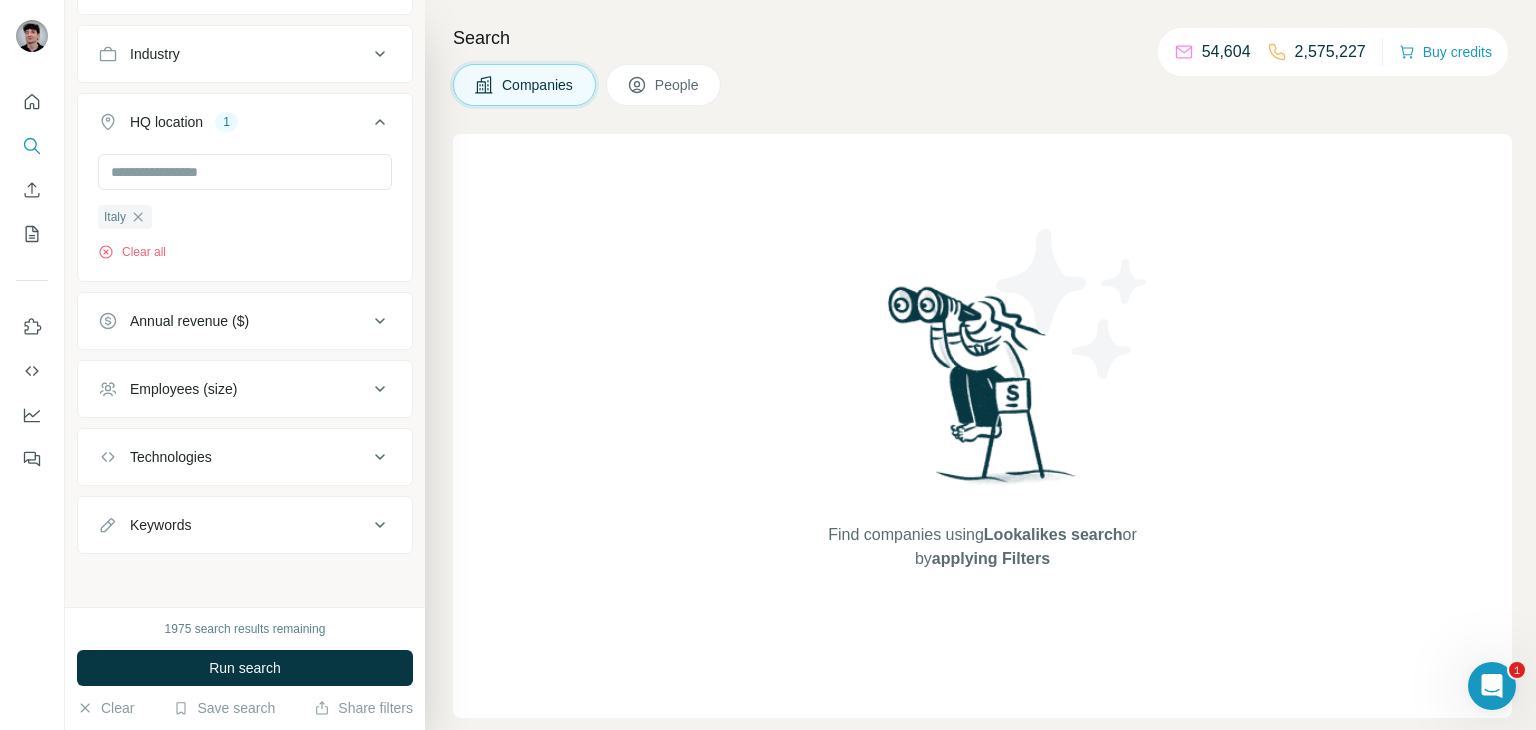 click 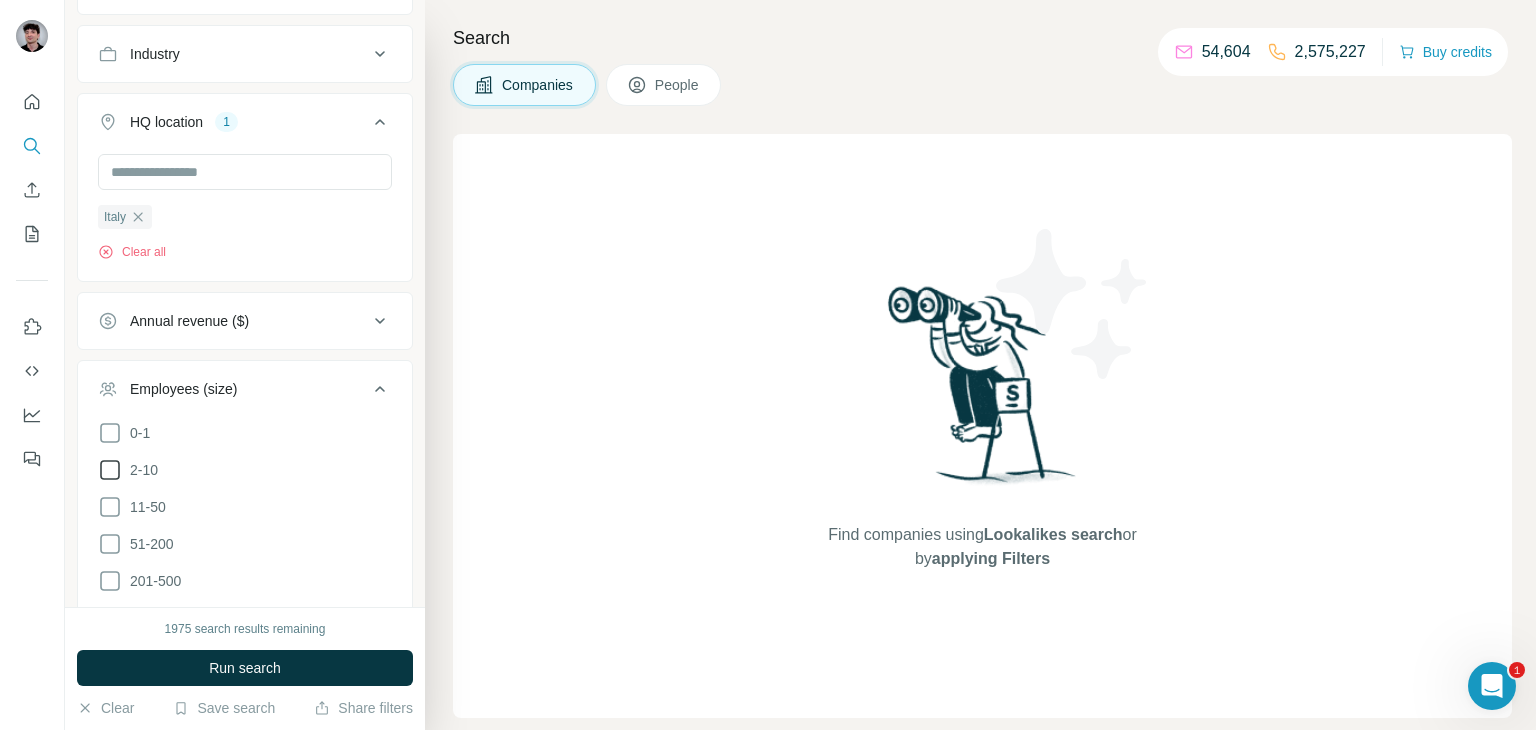 click 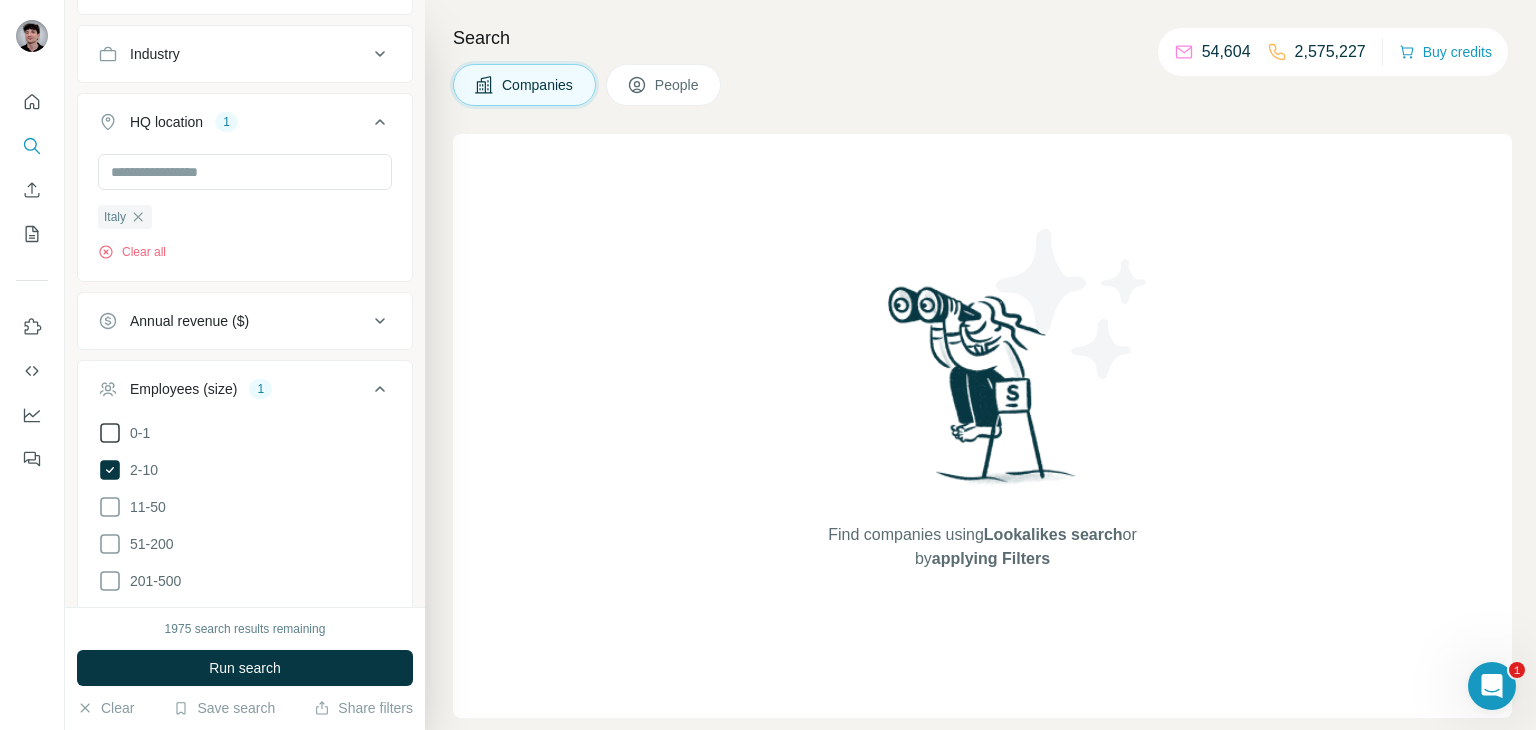 click 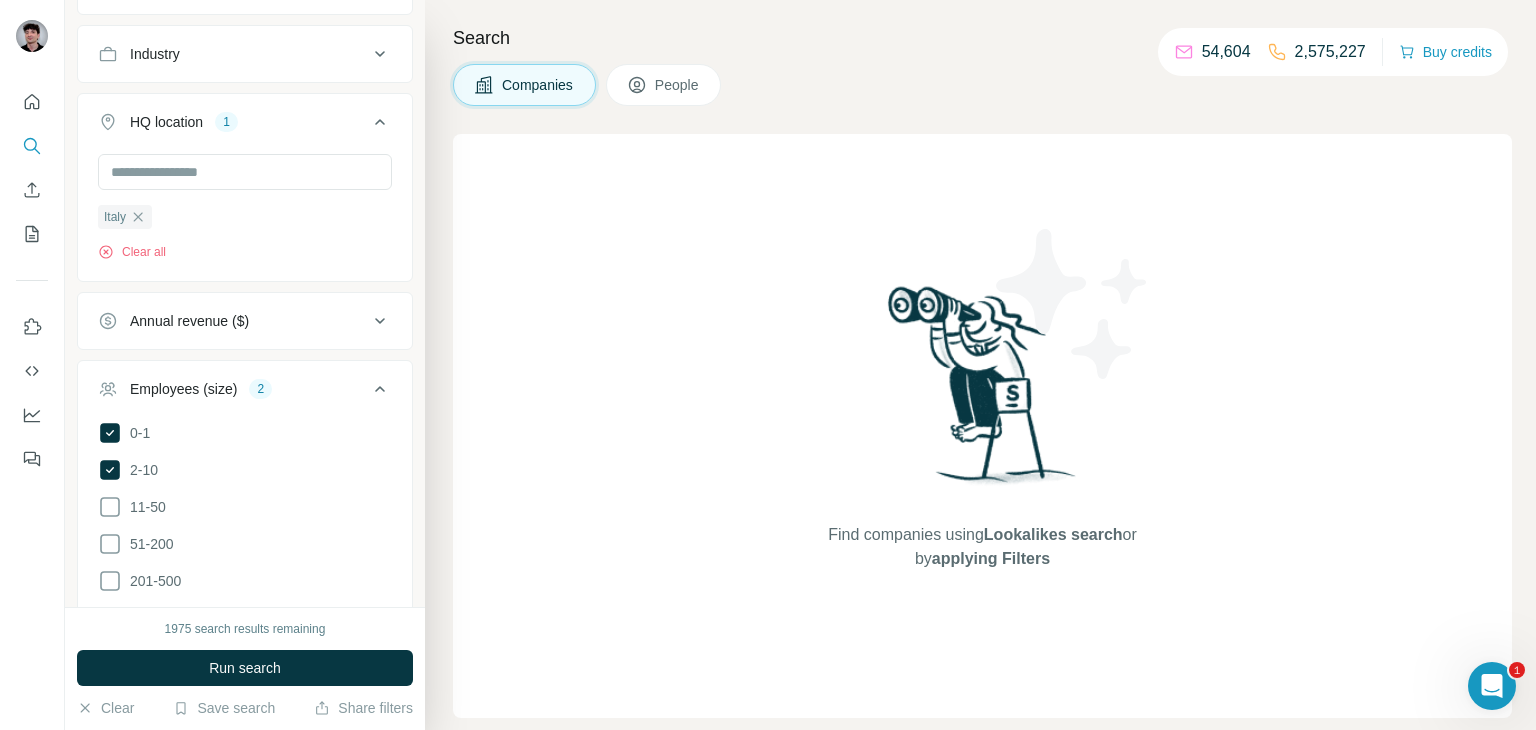 click 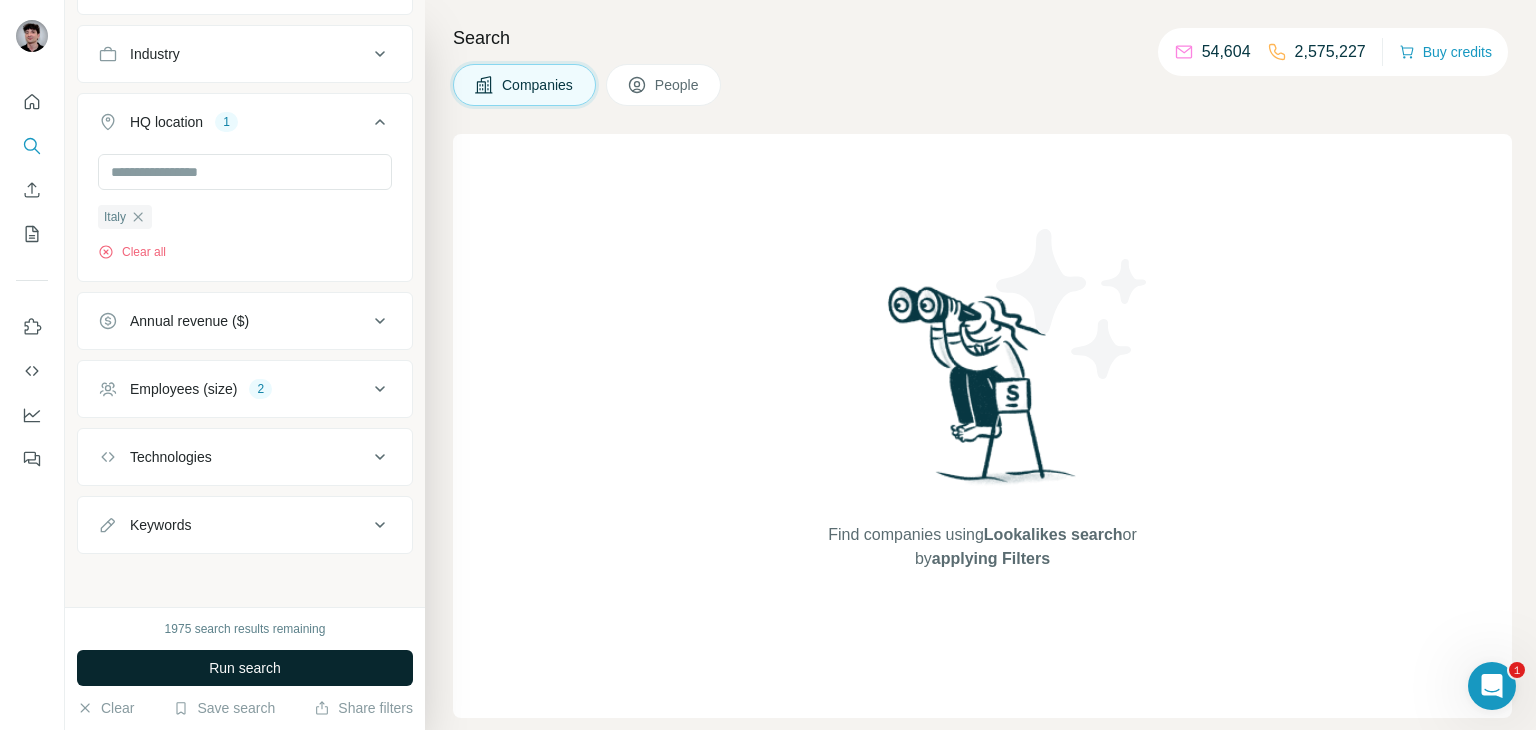 click on "Run search" at bounding box center (245, 668) 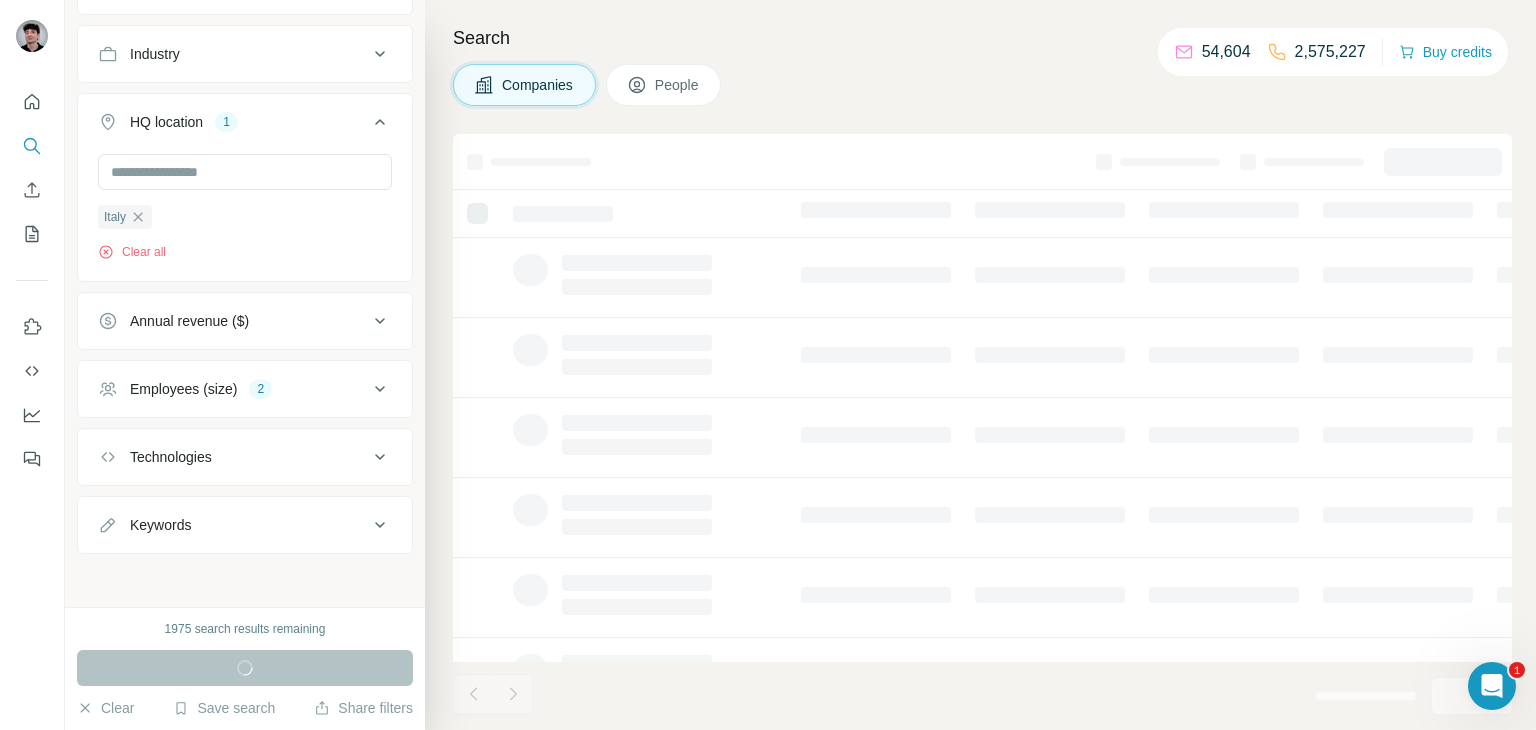 scroll, scrollTop: 0, scrollLeft: 0, axis: both 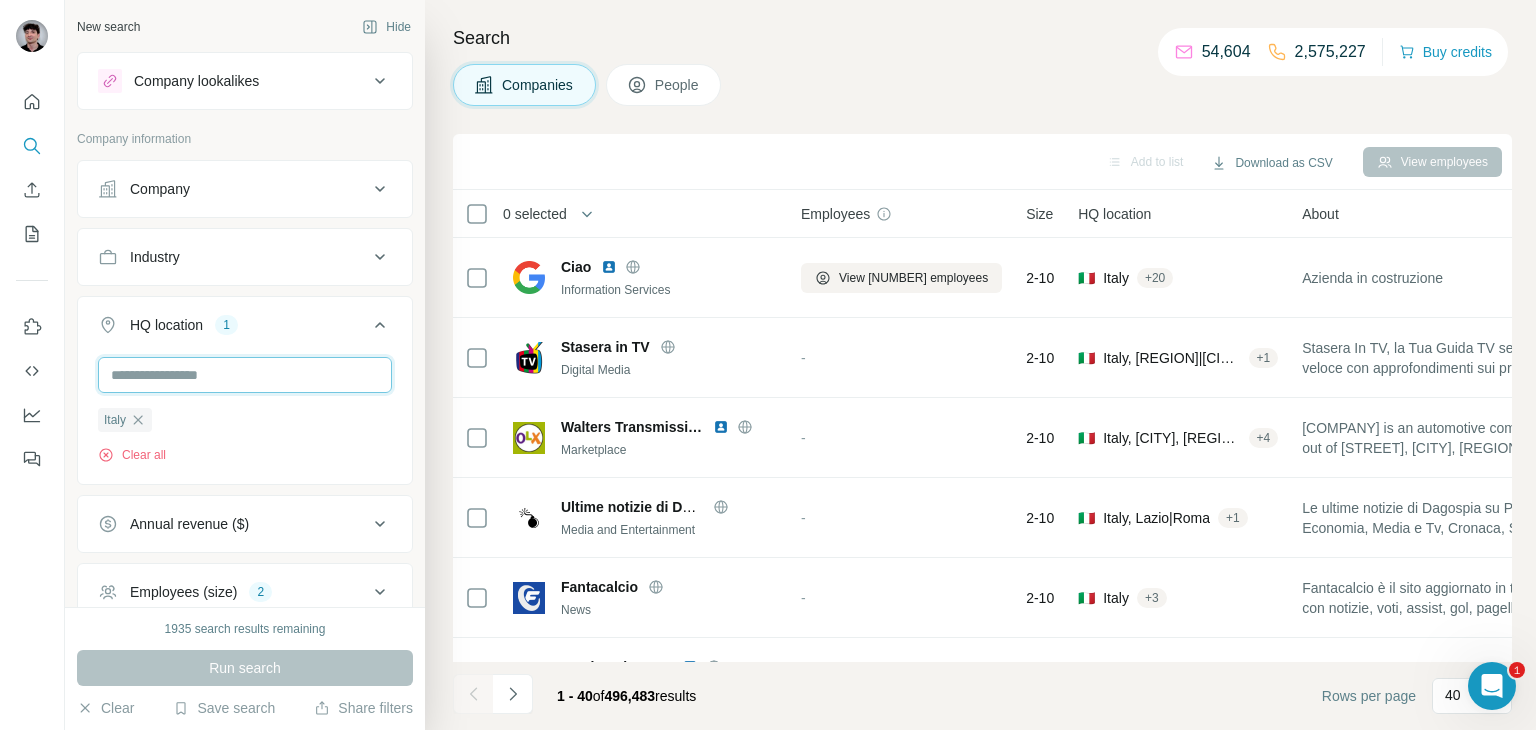 click at bounding box center [245, 375] 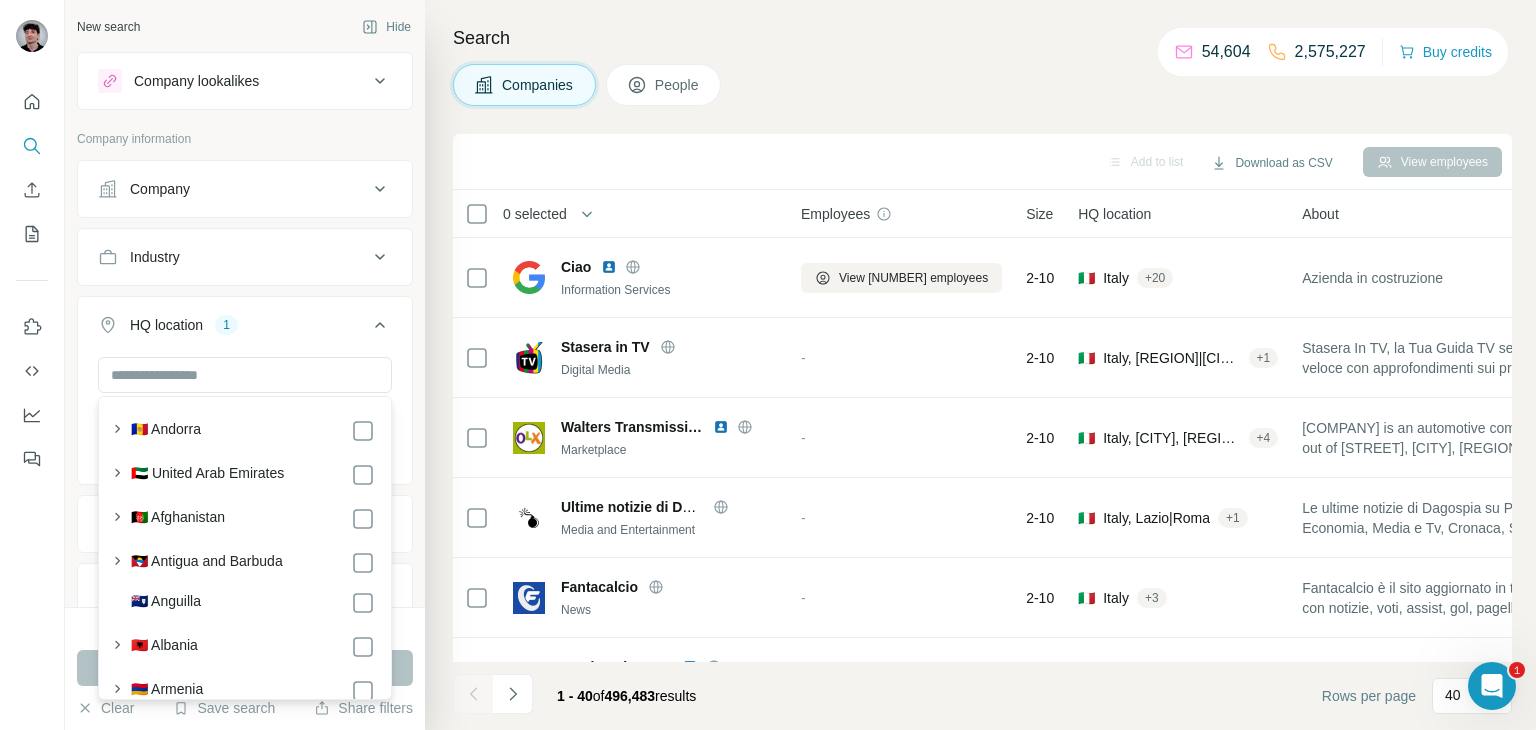 click on "Company" at bounding box center [233, 189] 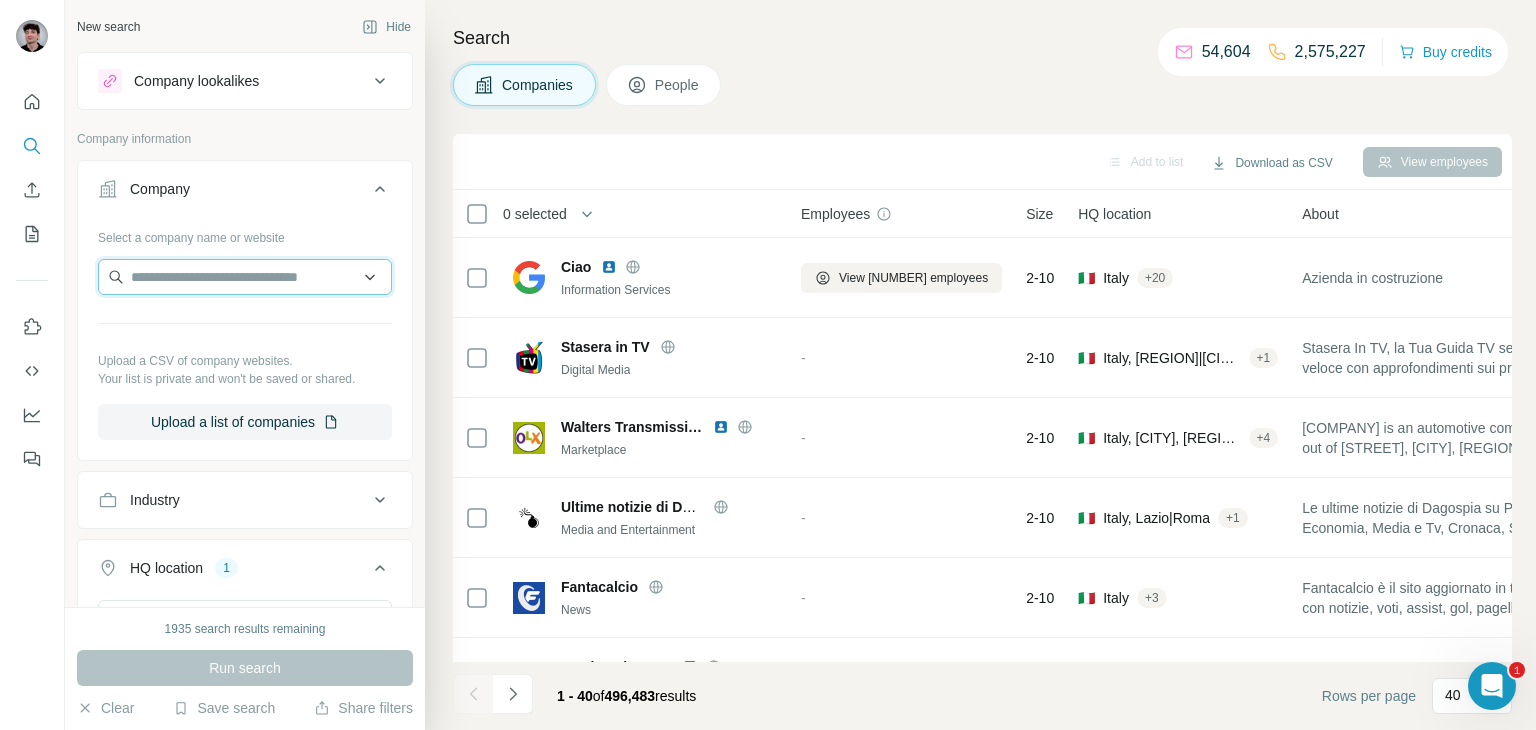 click at bounding box center (245, 277) 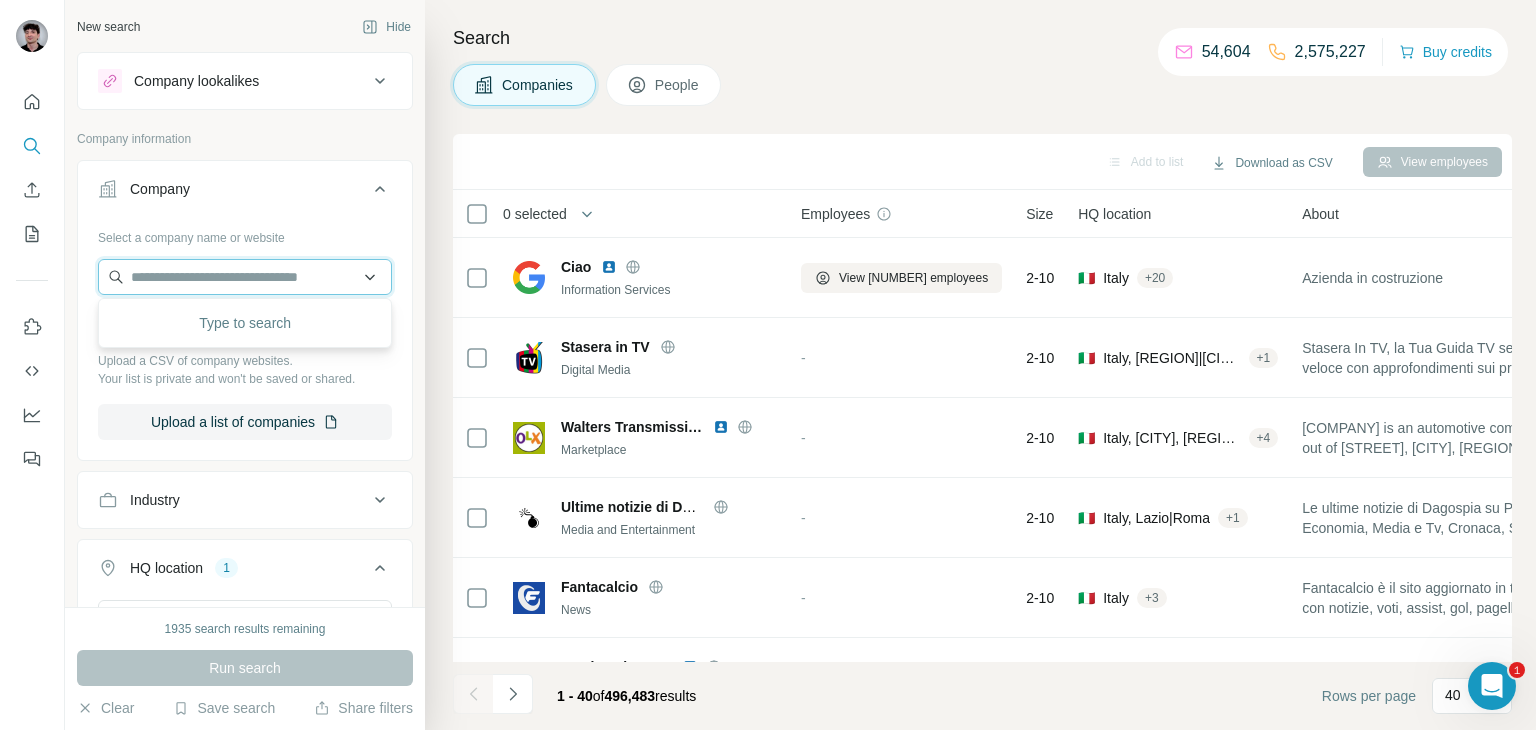 paste on "**********" 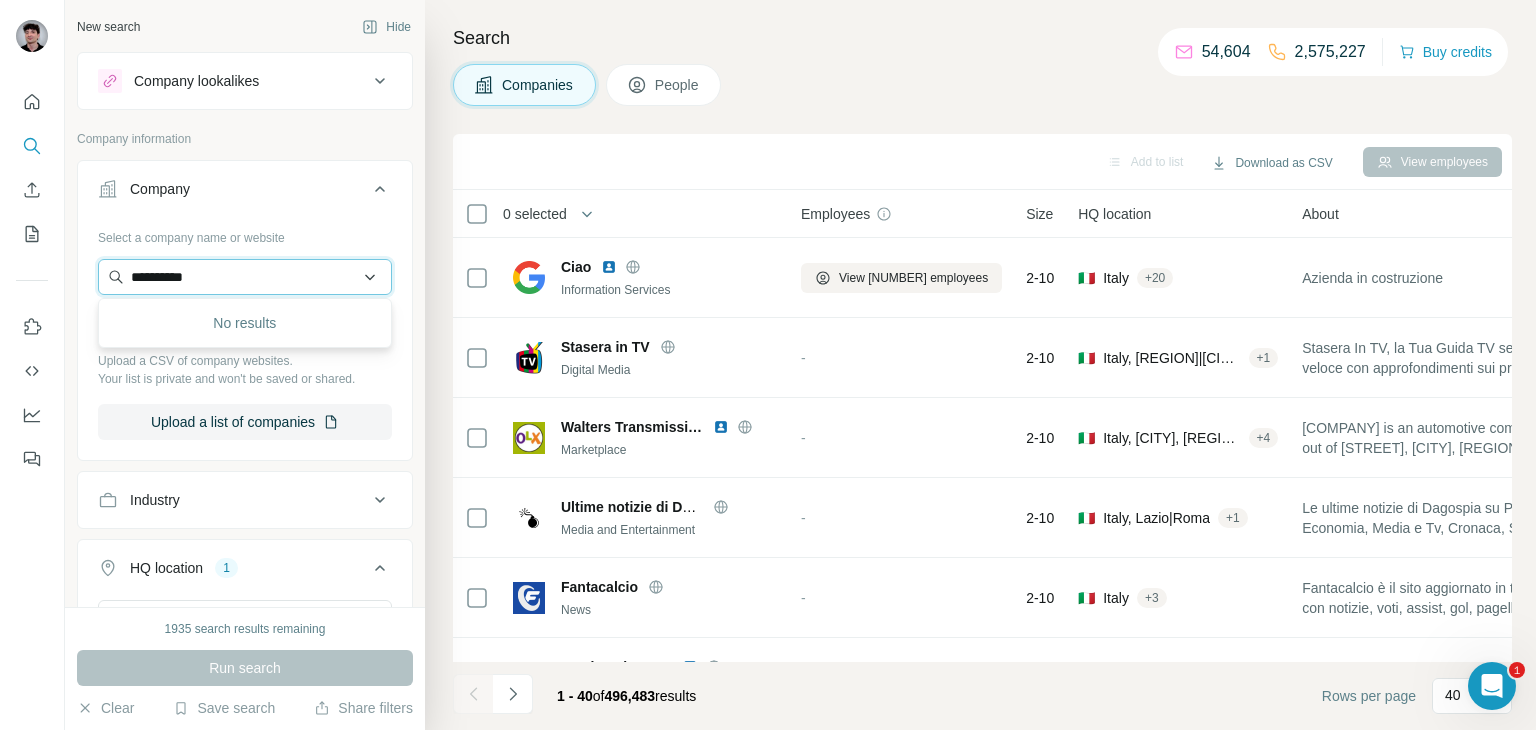 click on "**********" at bounding box center [245, 277] 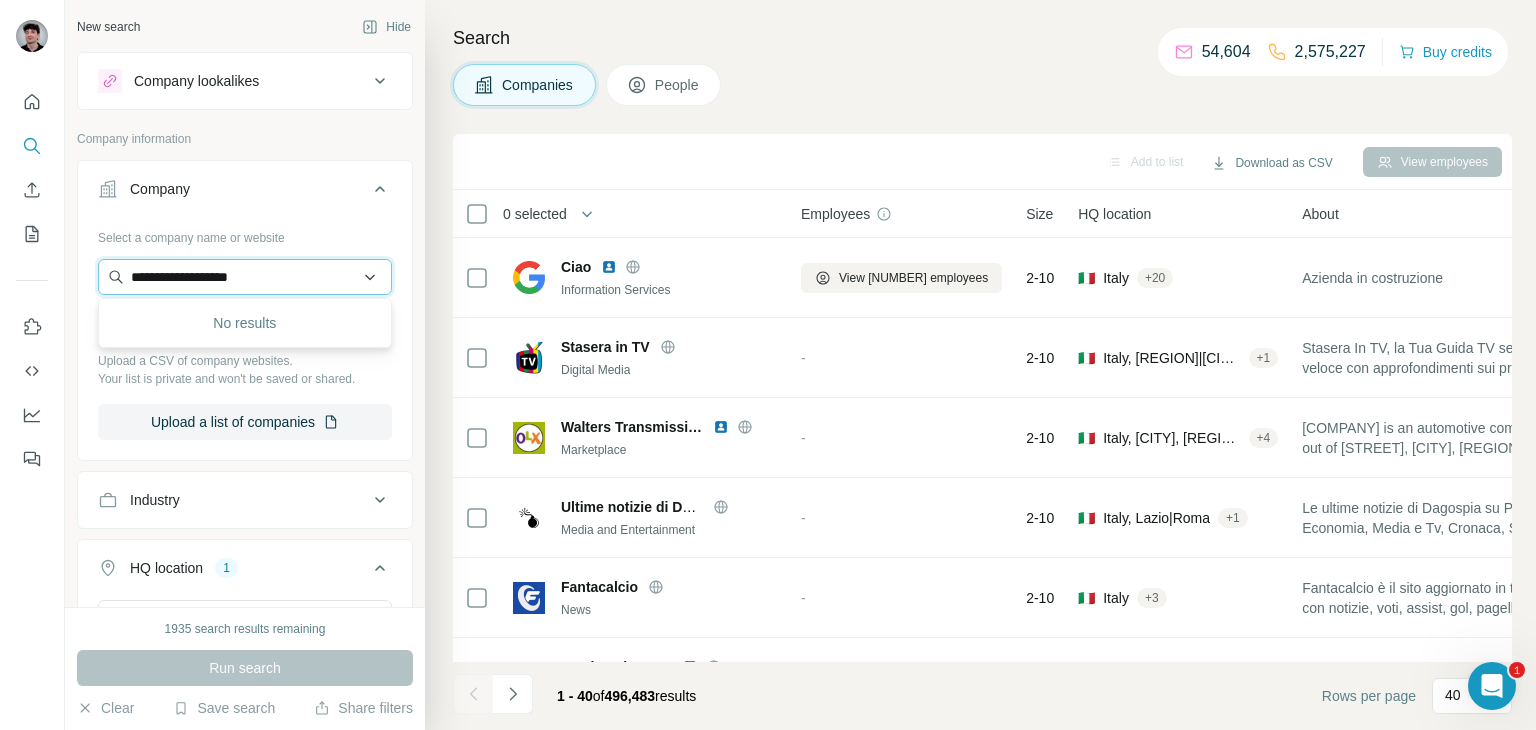 click on "**********" at bounding box center (245, 277) 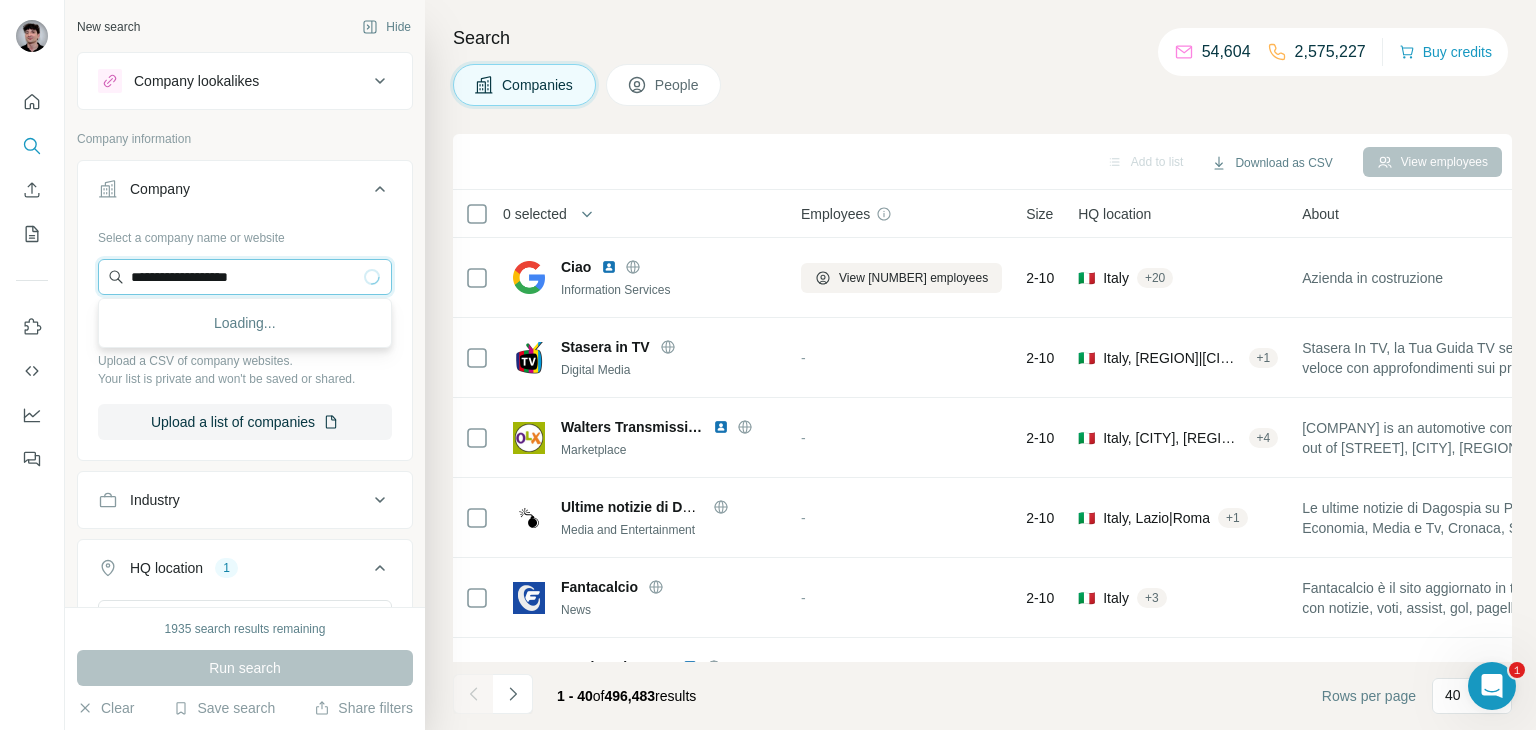 click on "**********" at bounding box center (245, 277) 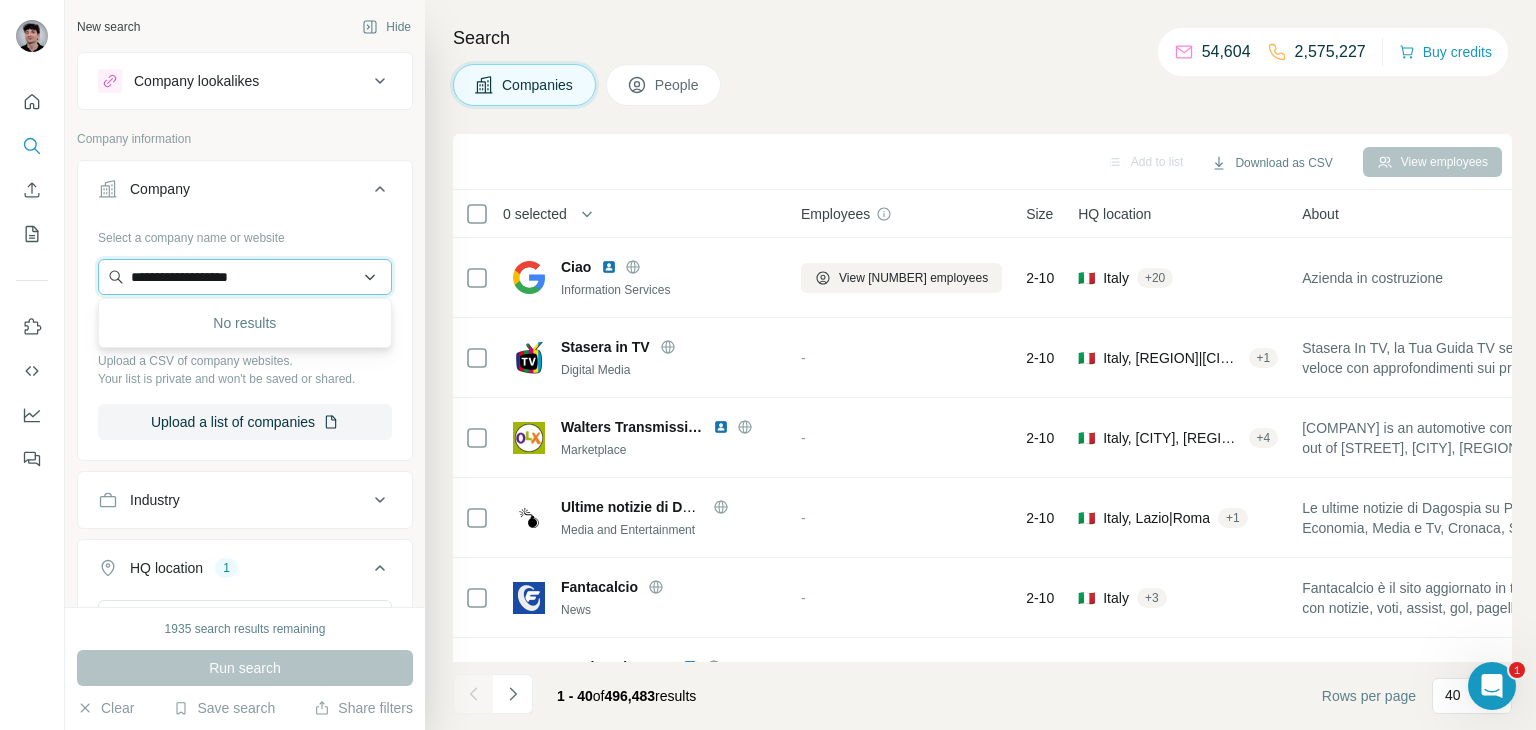 click on "**********" at bounding box center [245, 277] 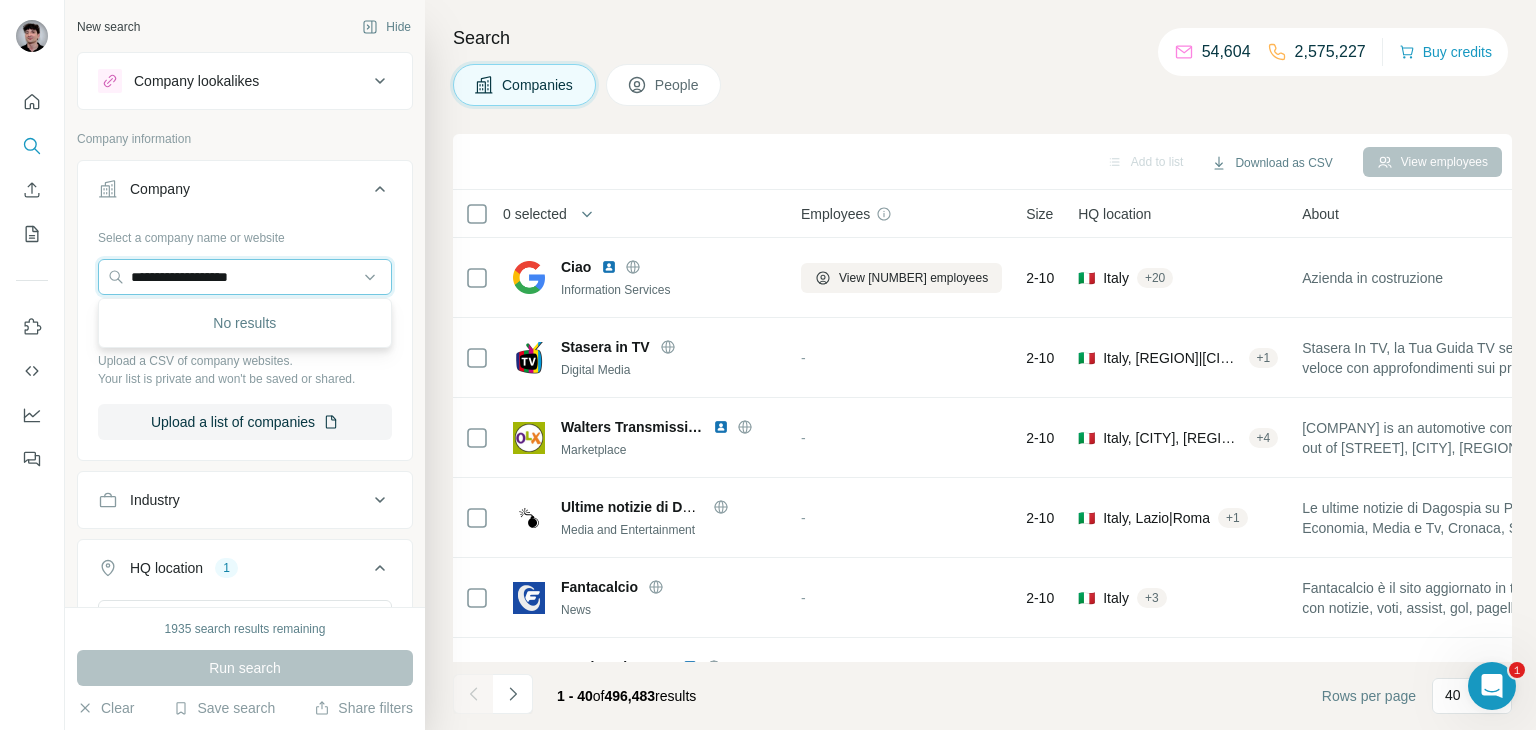 paste 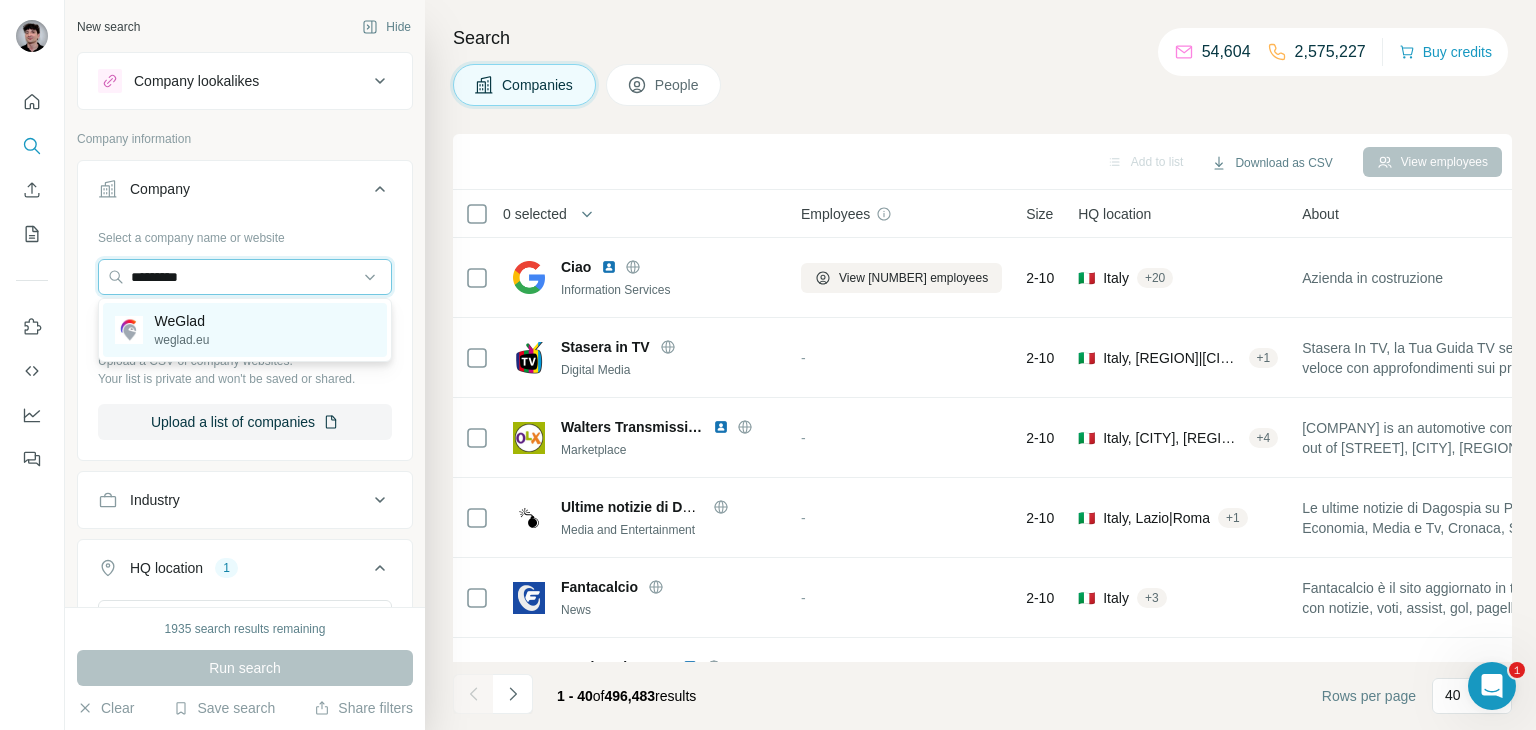 type on "*********" 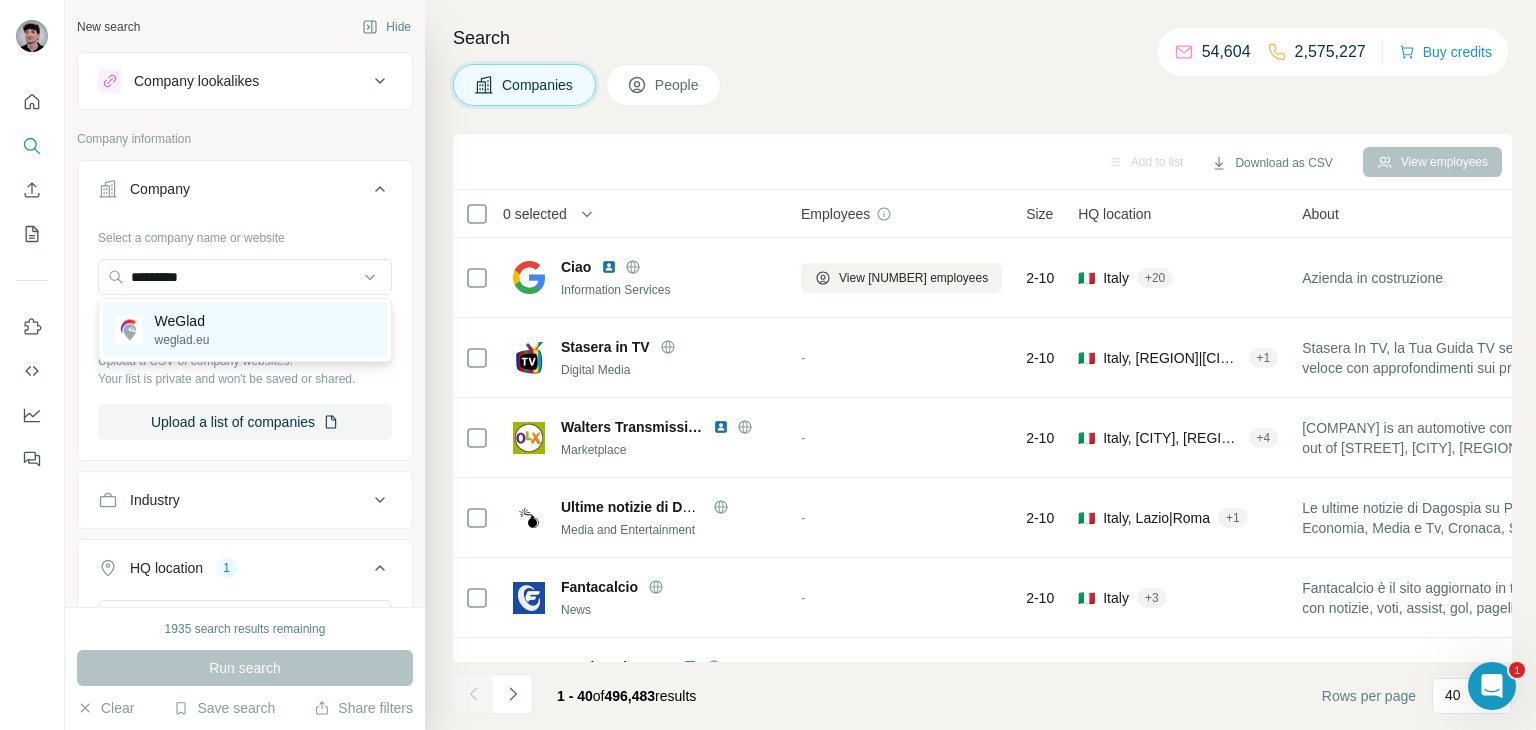 click on "[BRAND] [DOMAIN]" at bounding box center (245, 330) 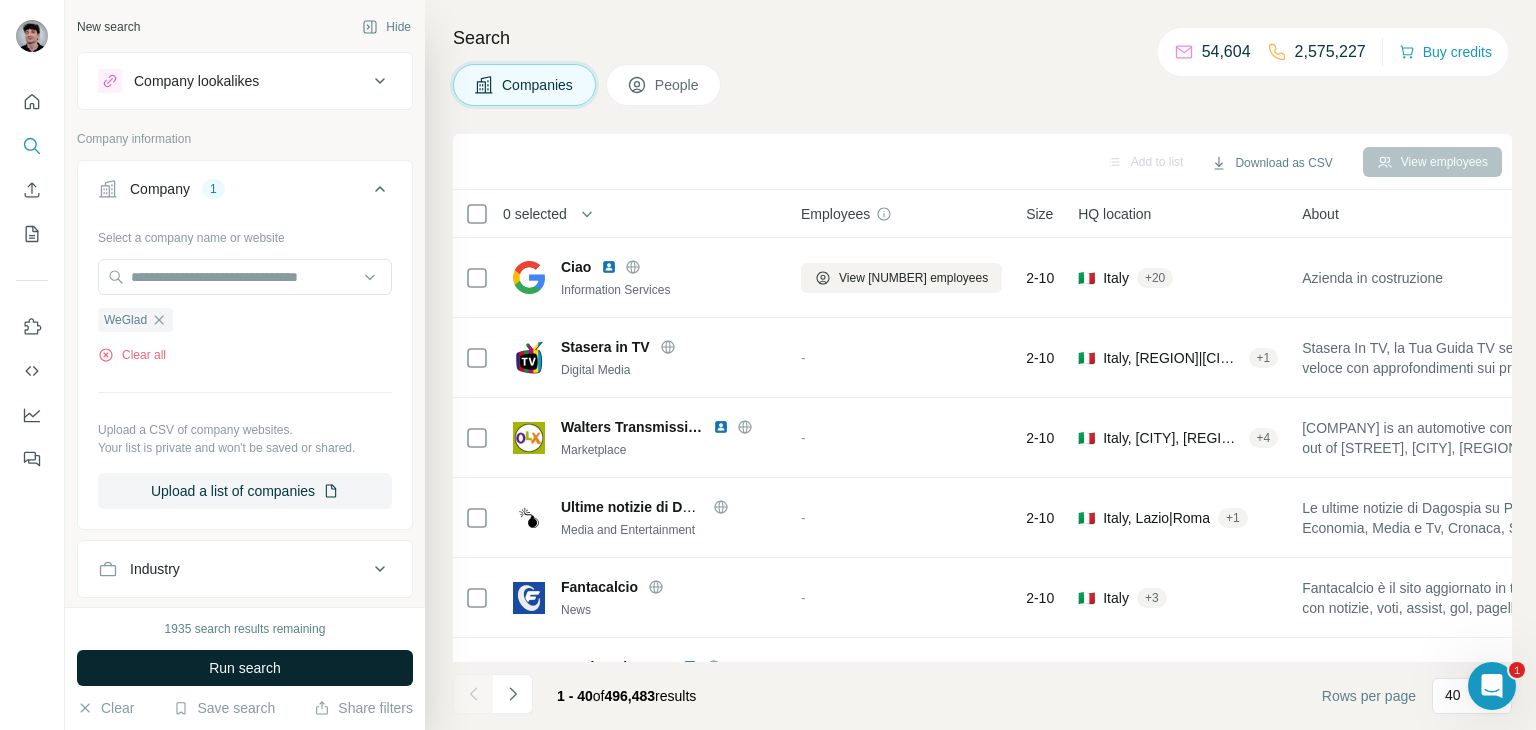 click on "Run search" at bounding box center [245, 668] 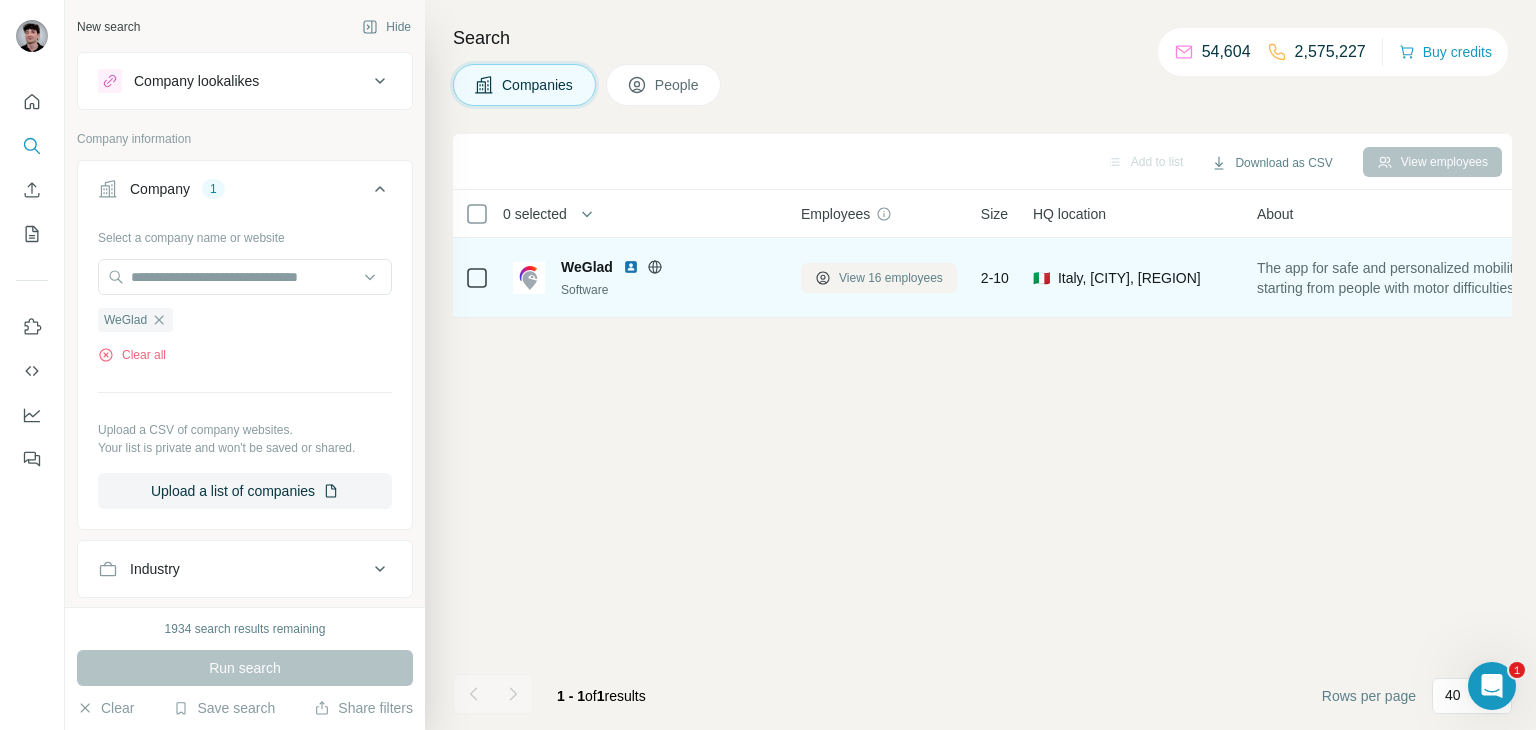 click on "View 16 employees" at bounding box center (891, 278) 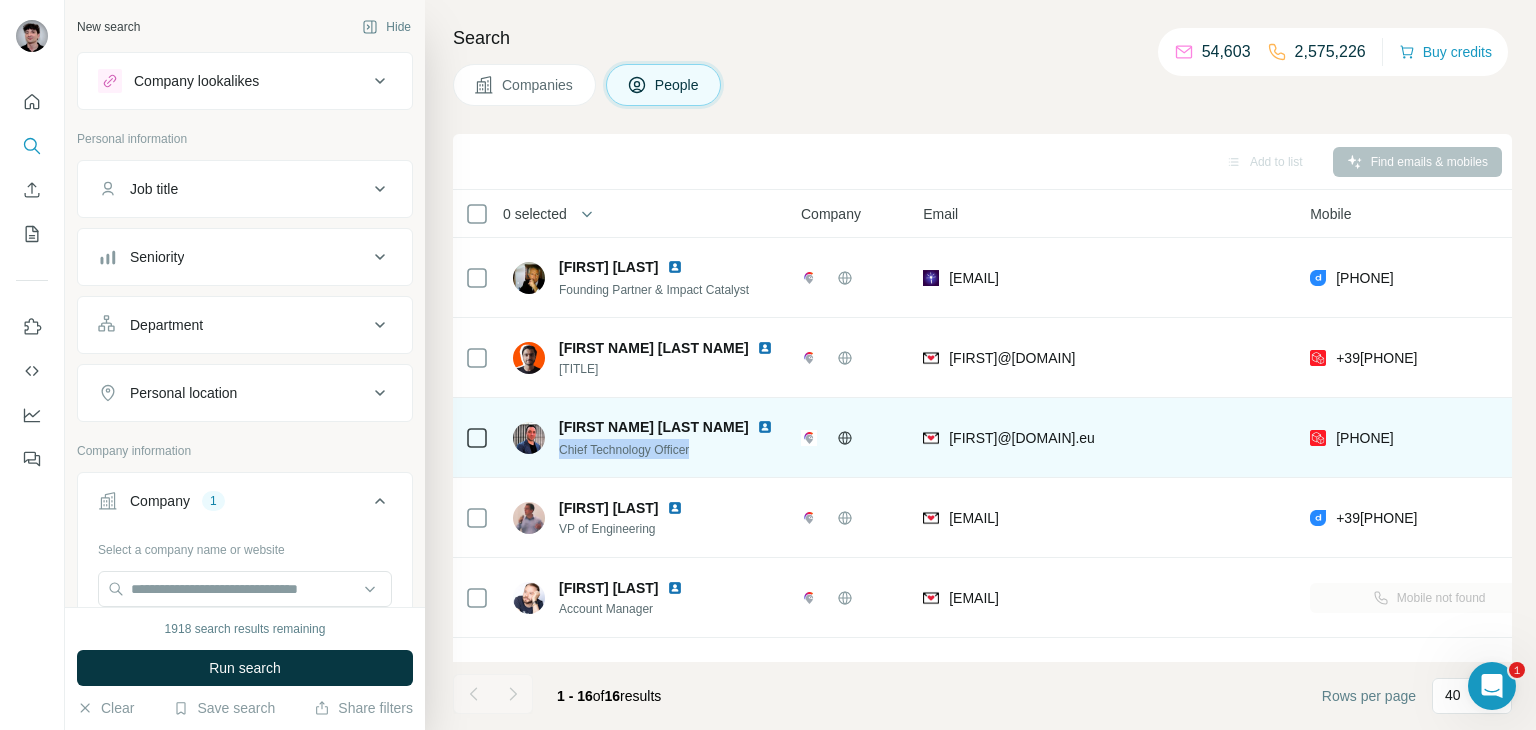 drag, startPoint x: 710, startPoint y: 453, endPoint x: 559, endPoint y: 461, distance: 151.21178 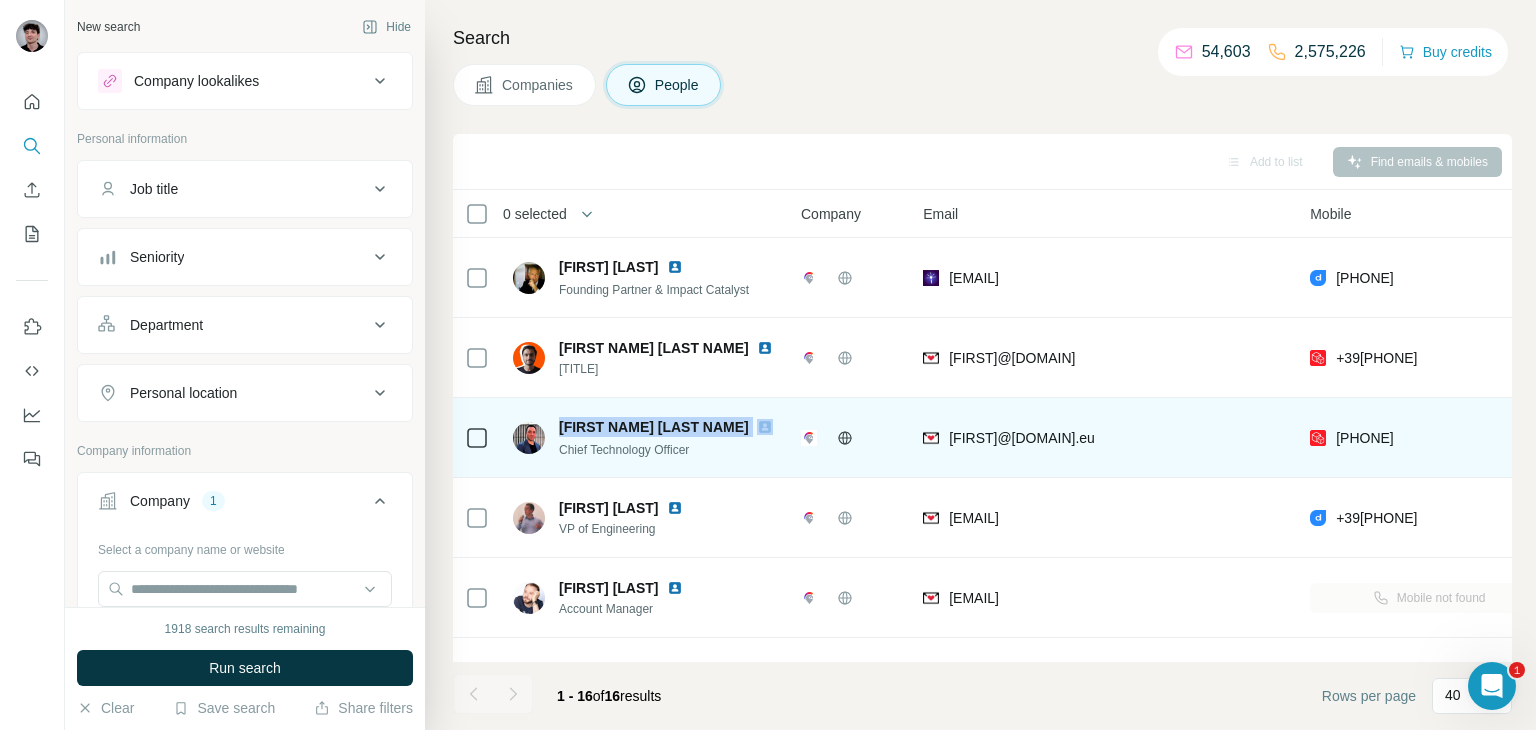 drag, startPoint x: 692, startPoint y: 426, endPoint x: 557, endPoint y: 426, distance: 135 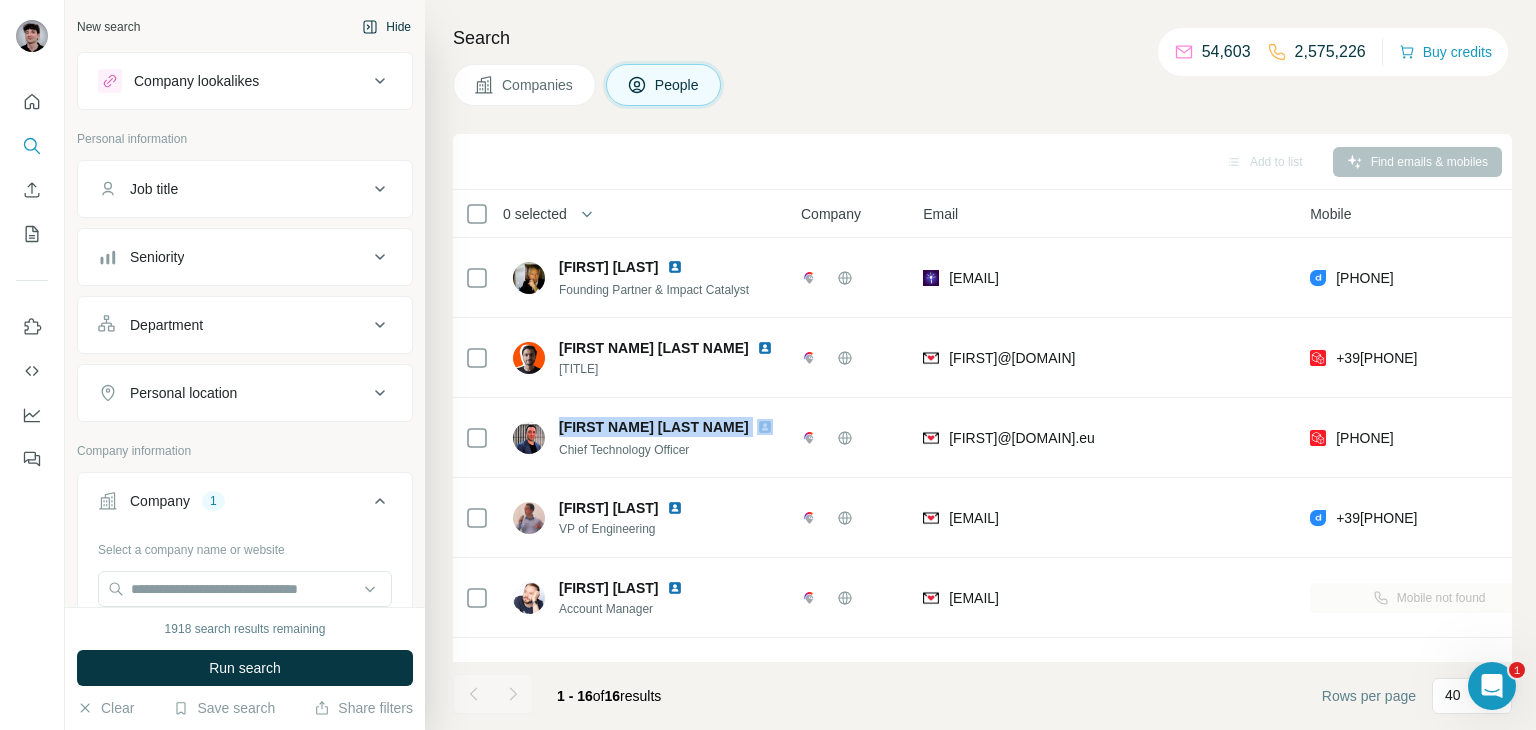 copy on "[FIRST NAME] [LAST NAME]" 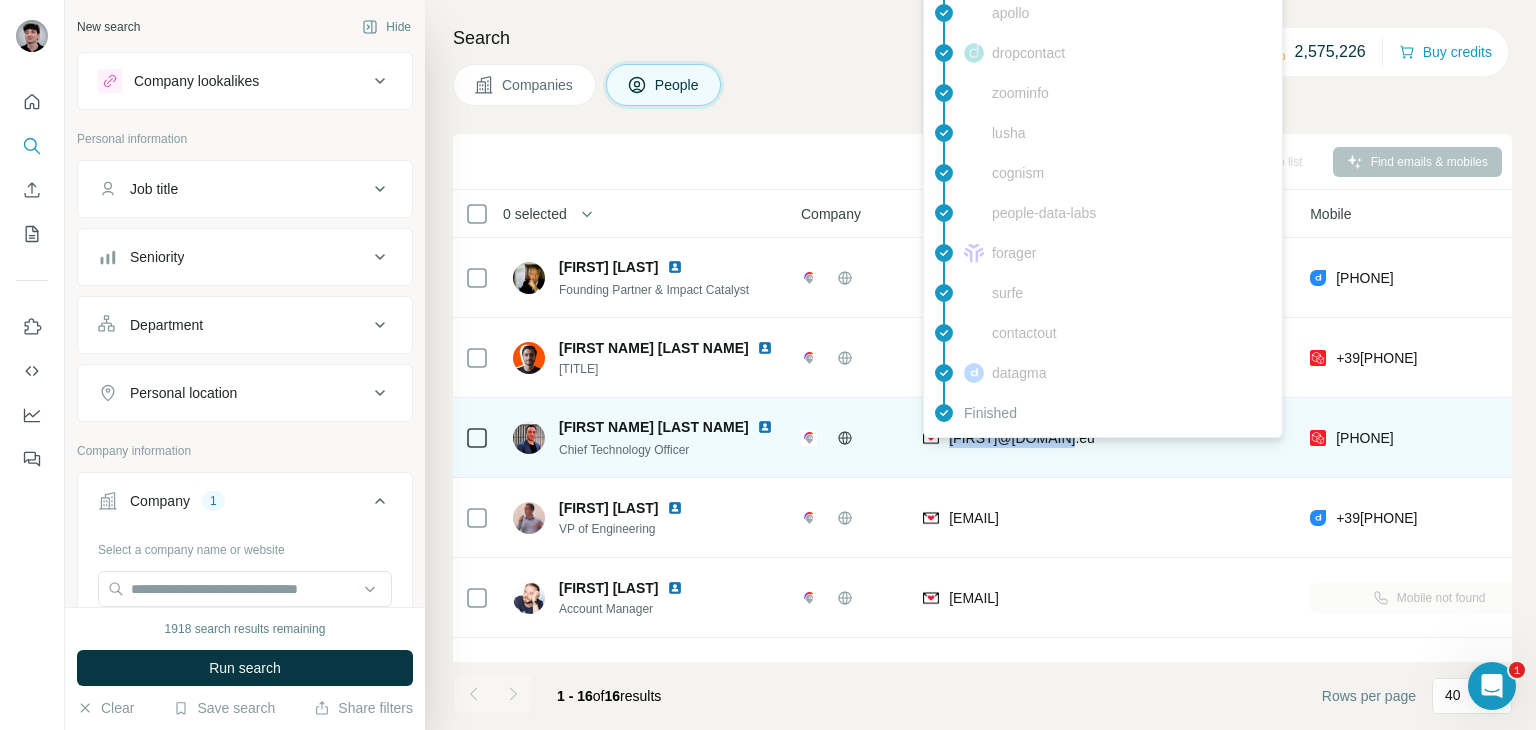 drag, startPoint x: 1087, startPoint y: 437, endPoint x: 945, endPoint y: 441, distance: 142.05632 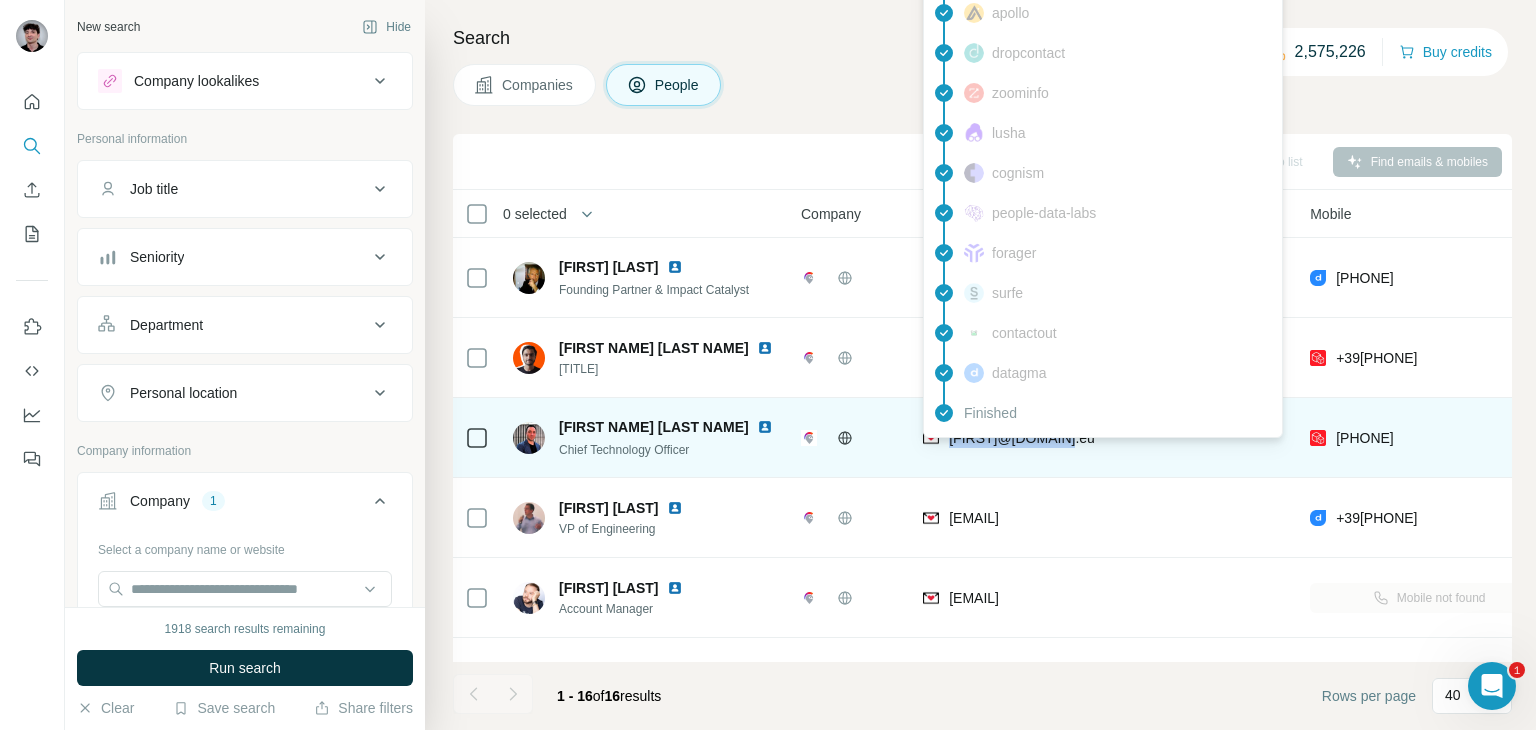 click on "[FIRST]@[DOMAIN].eu" at bounding box center [1104, 437] 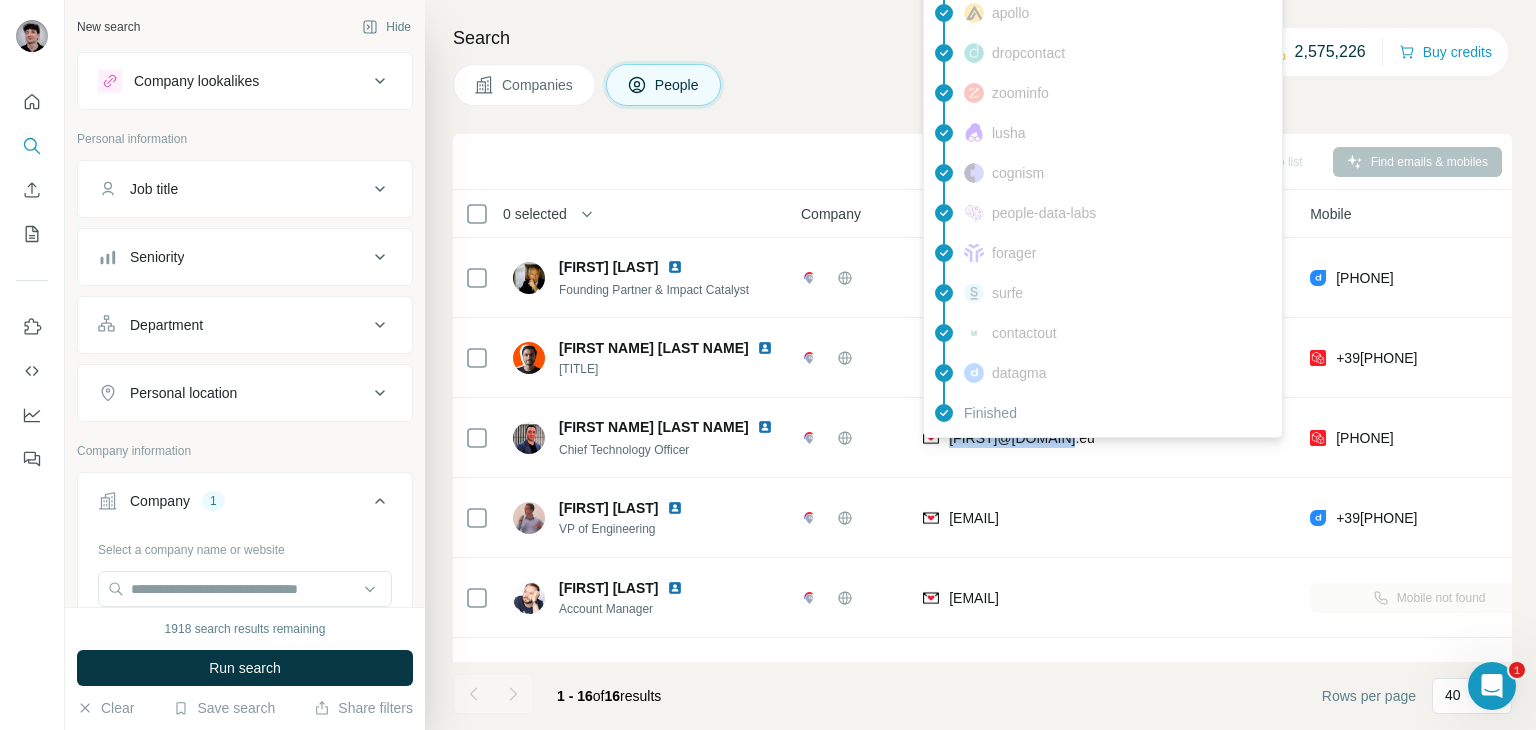 copy on "[FIRST]@[DOMAIN].eu" 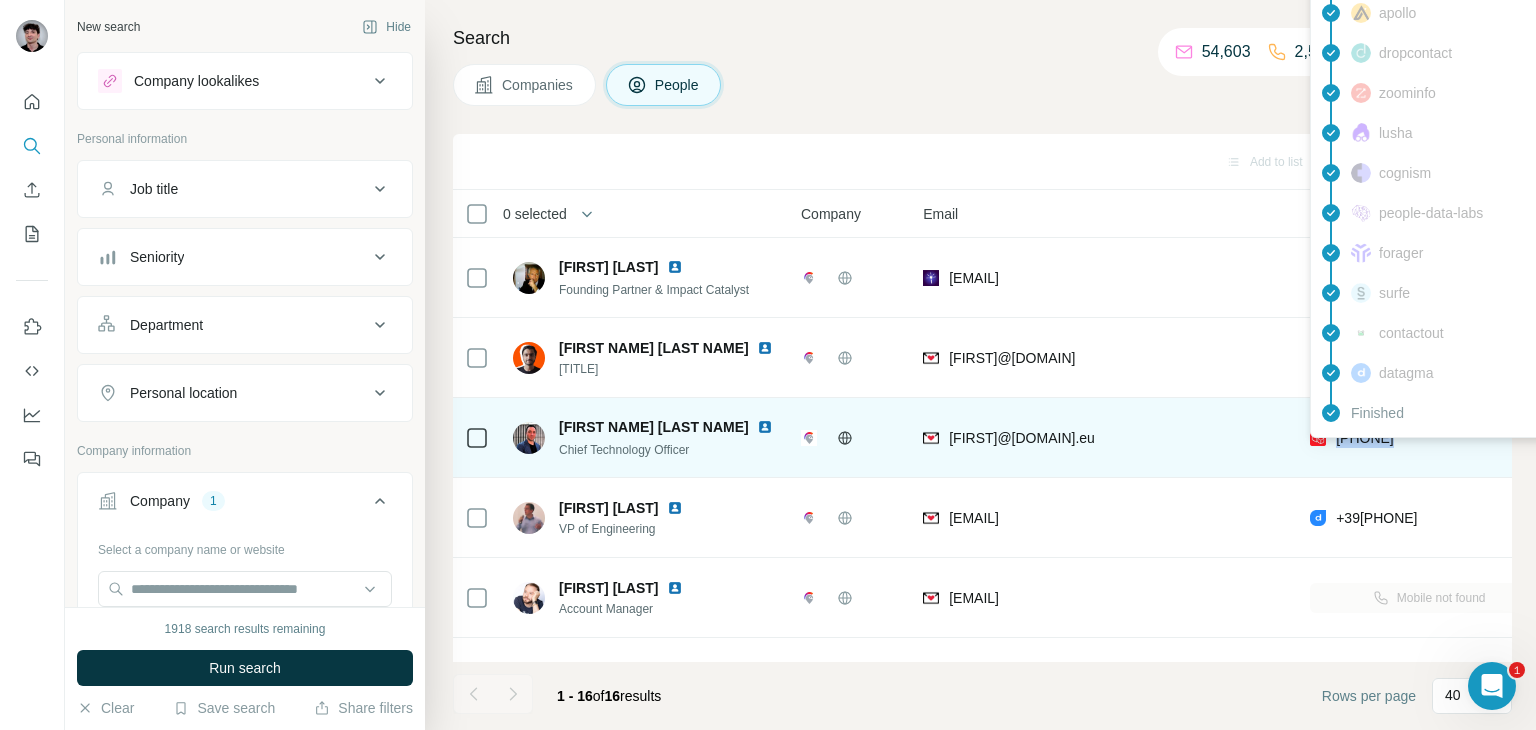 drag, startPoint x: 1471, startPoint y: 441, endPoint x: 1334, endPoint y: 442, distance: 137.00365 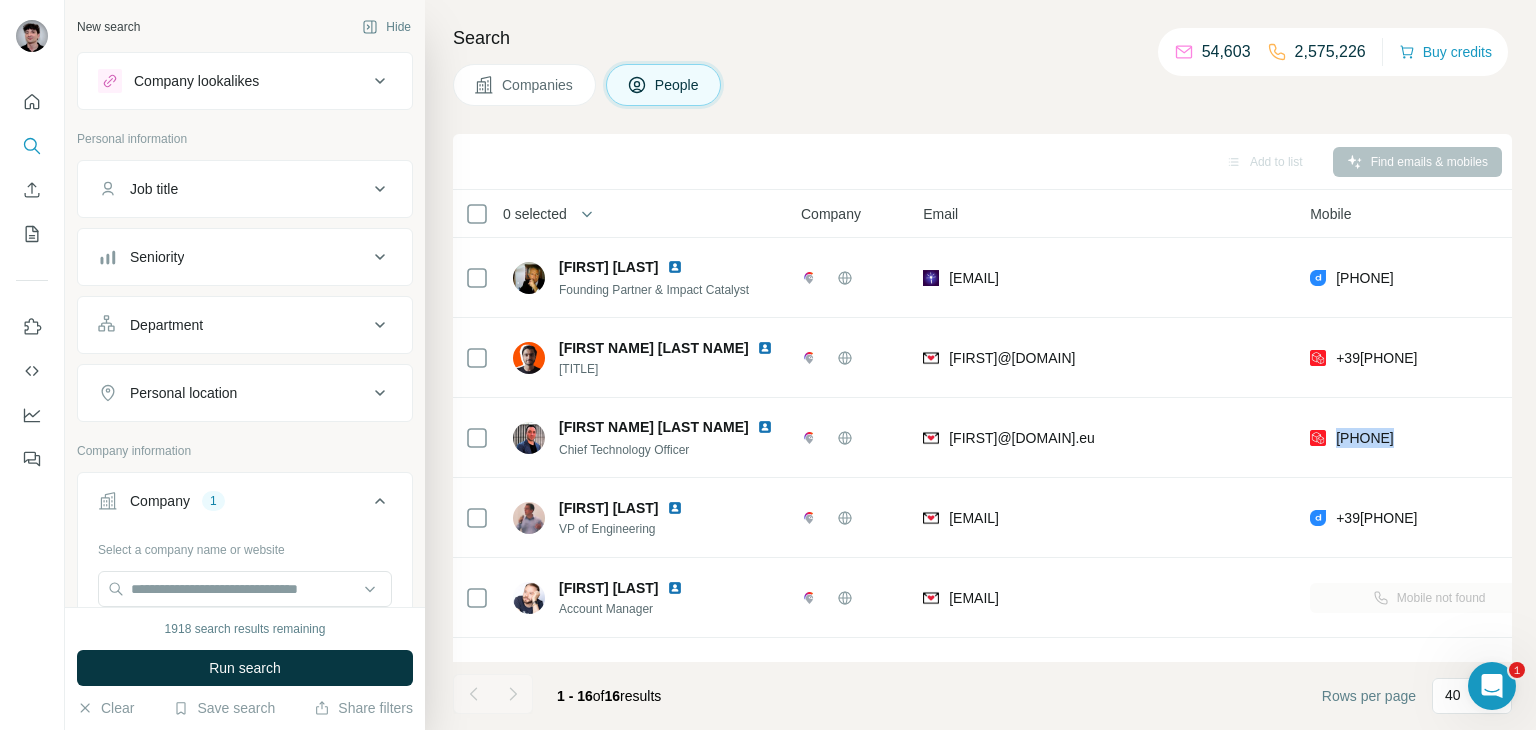 copy on "[PHONE]" 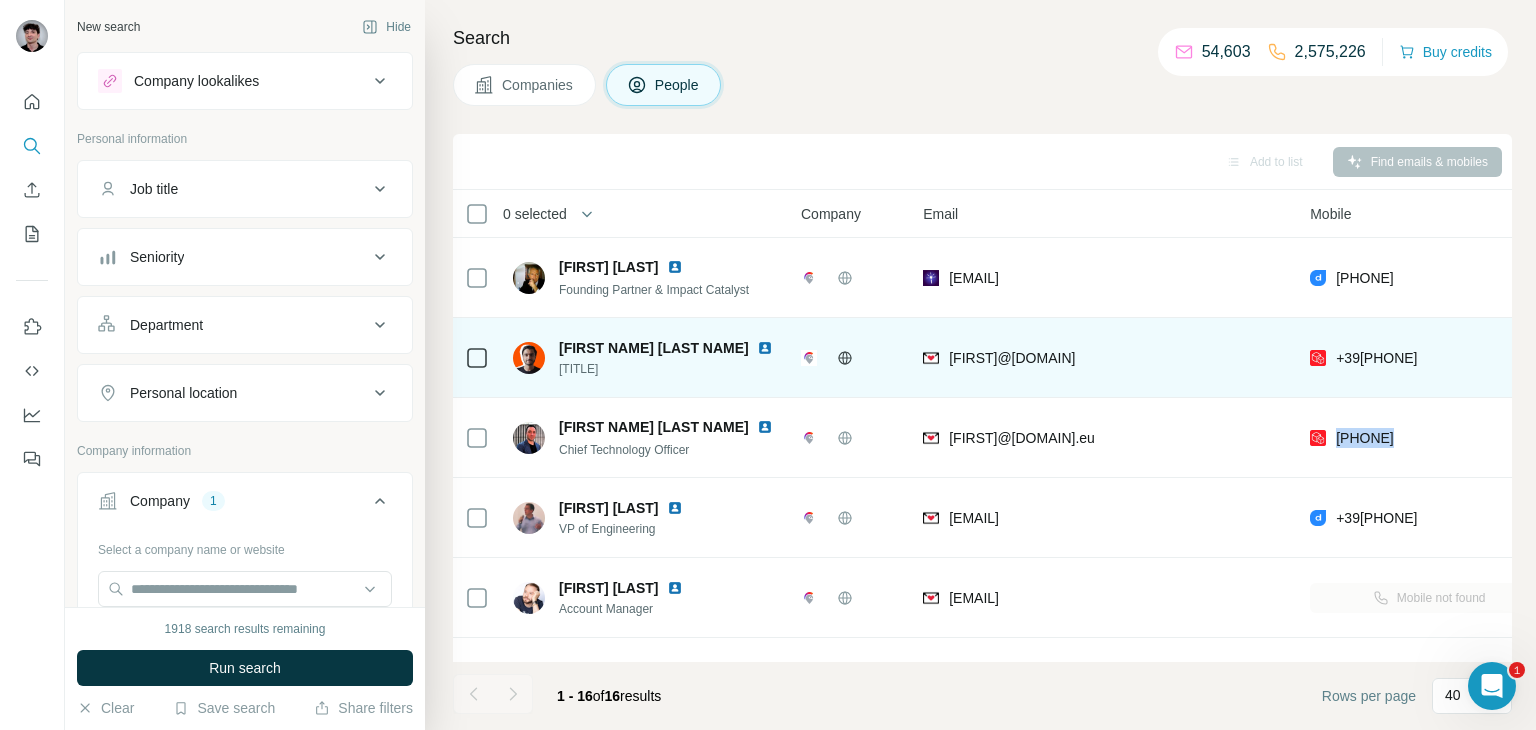 drag, startPoint x: 698, startPoint y: 368, endPoint x: 556, endPoint y: 371, distance: 142.0317 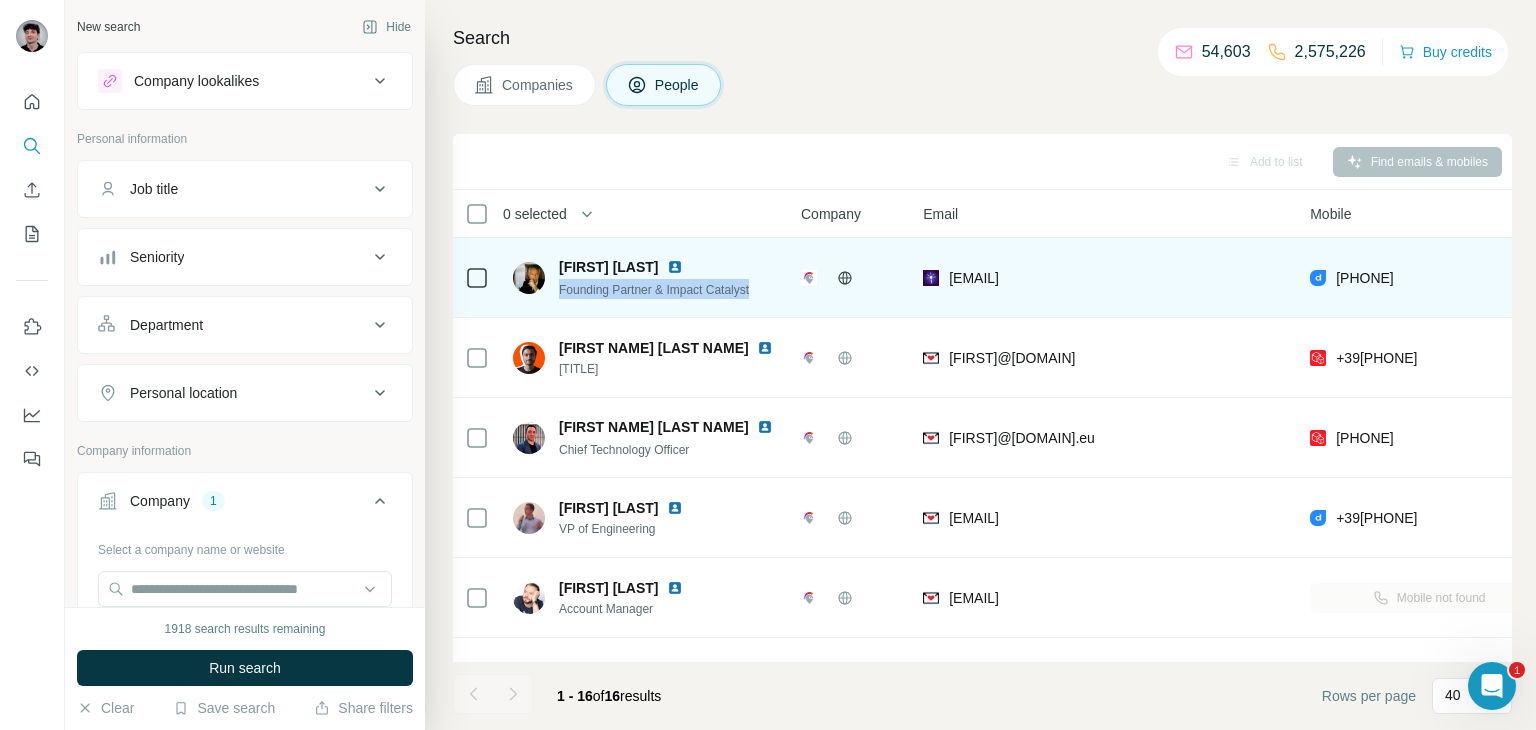 drag, startPoint x: 766, startPoint y: 294, endPoint x: 559, endPoint y: 292, distance: 207.00966 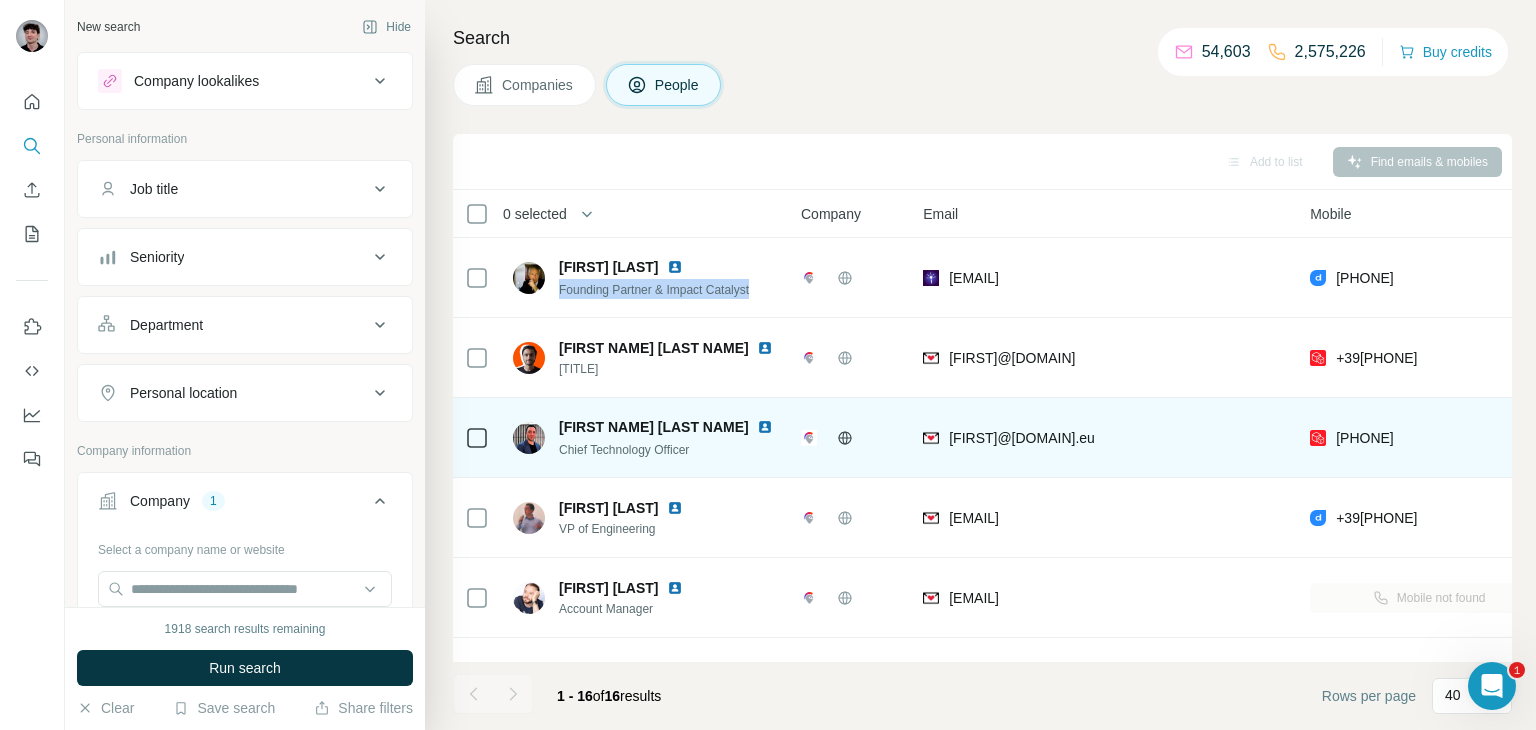 copy on "[FIRST] [LAST]" 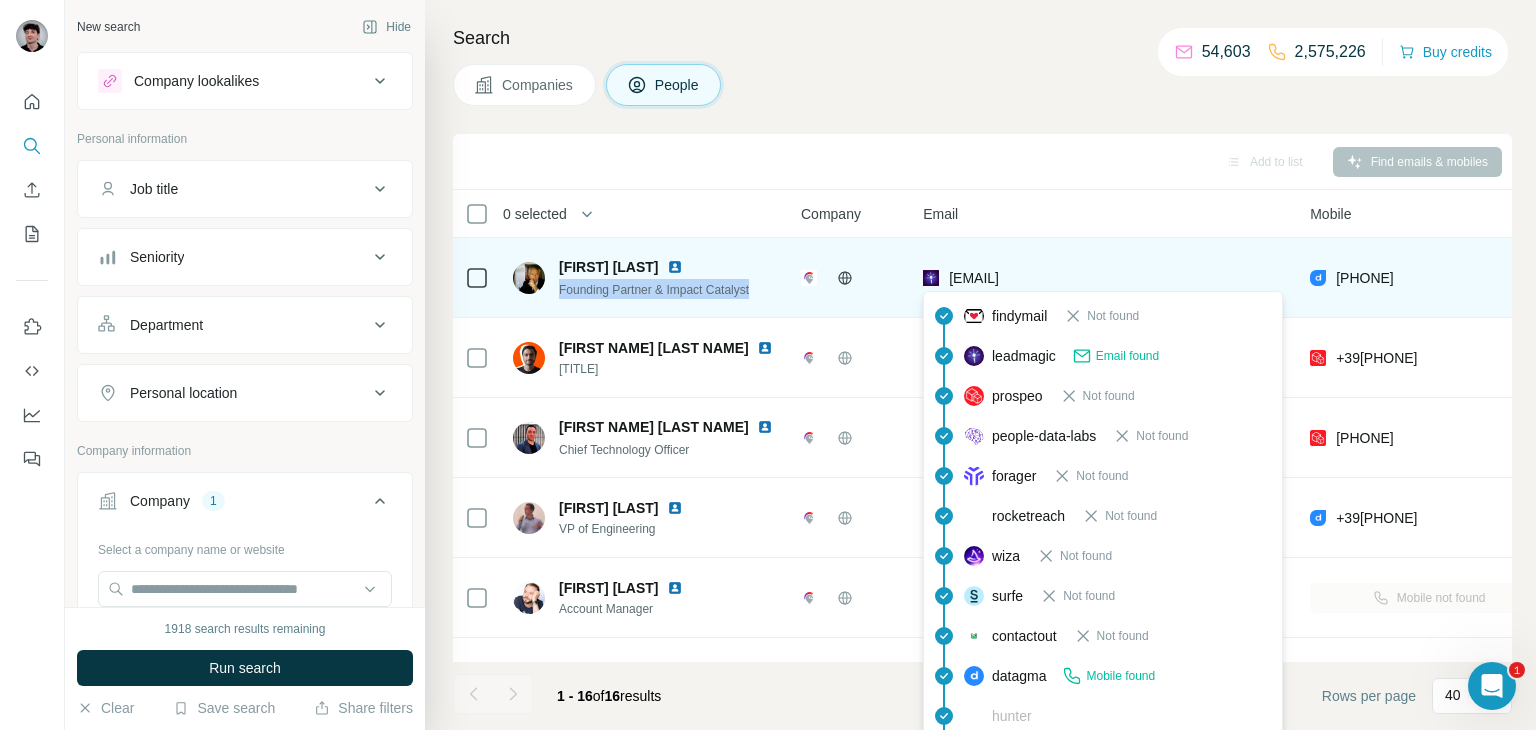 drag, startPoint x: 1166, startPoint y: 278, endPoint x: 944, endPoint y: 275, distance: 222.02026 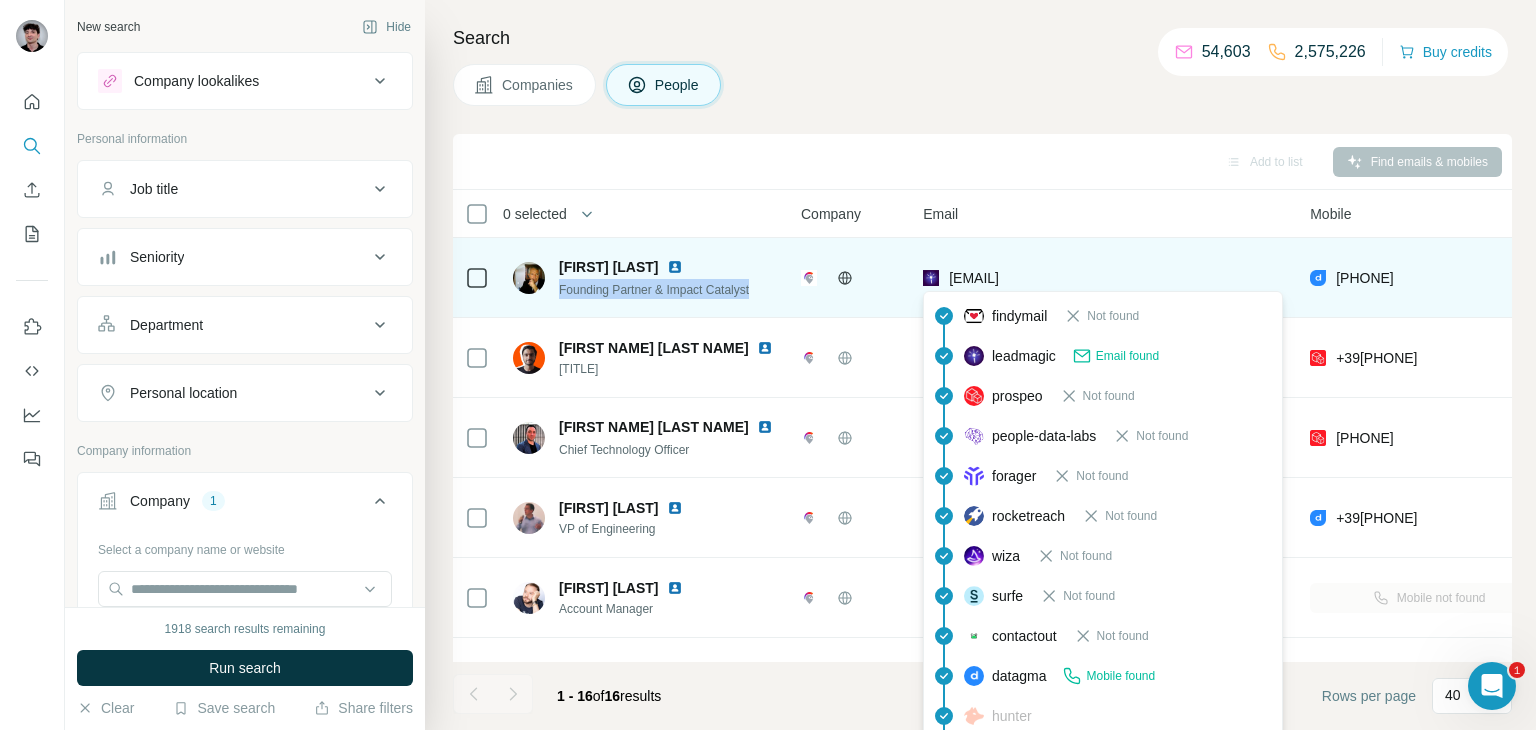 click on "[EMAIL]" at bounding box center [1104, 277] 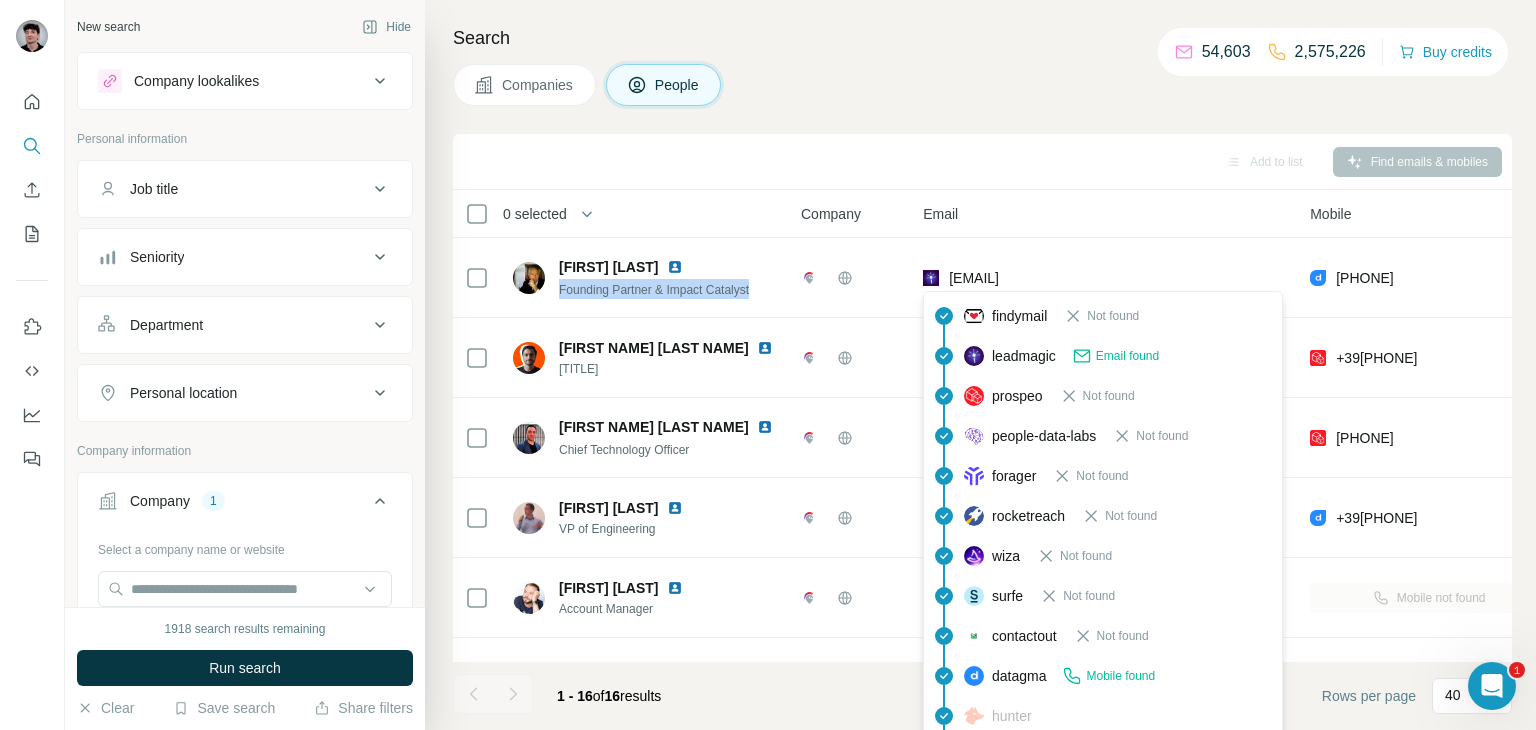 copy on "[EMAIL]" 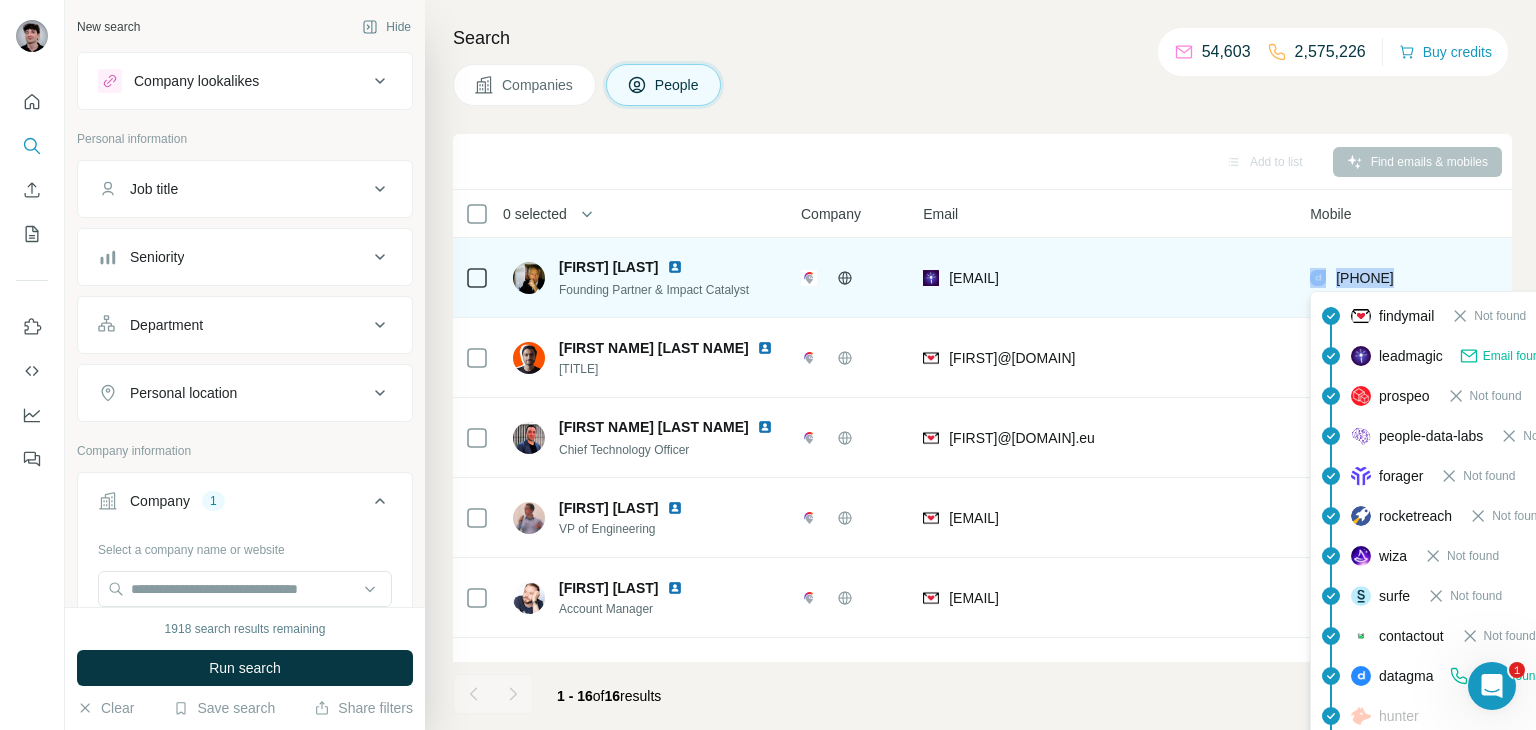 drag, startPoint x: 1476, startPoint y: 274, endPoint x: 1330, endPoint y: 277, distance: 146.03082 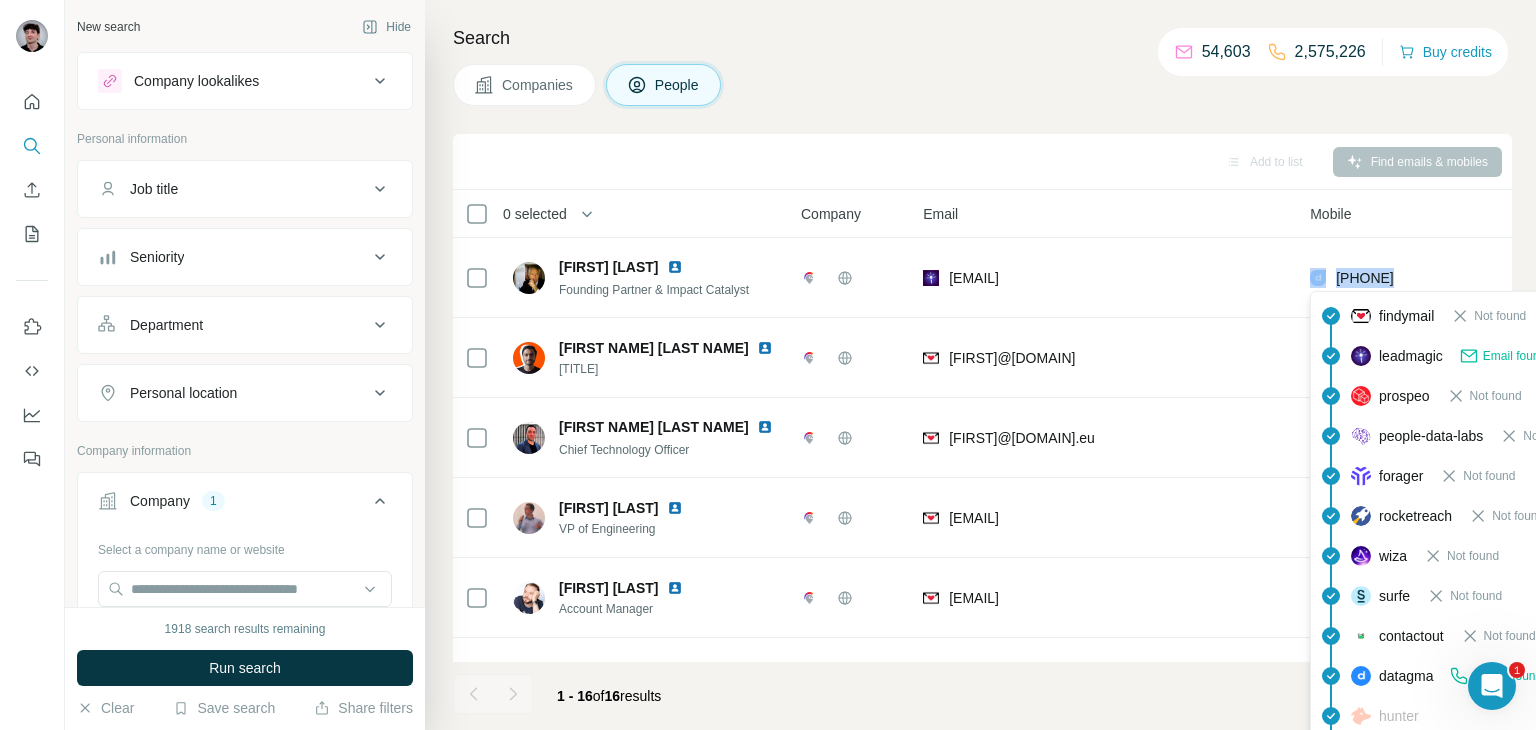 copy on "[PHONE]" 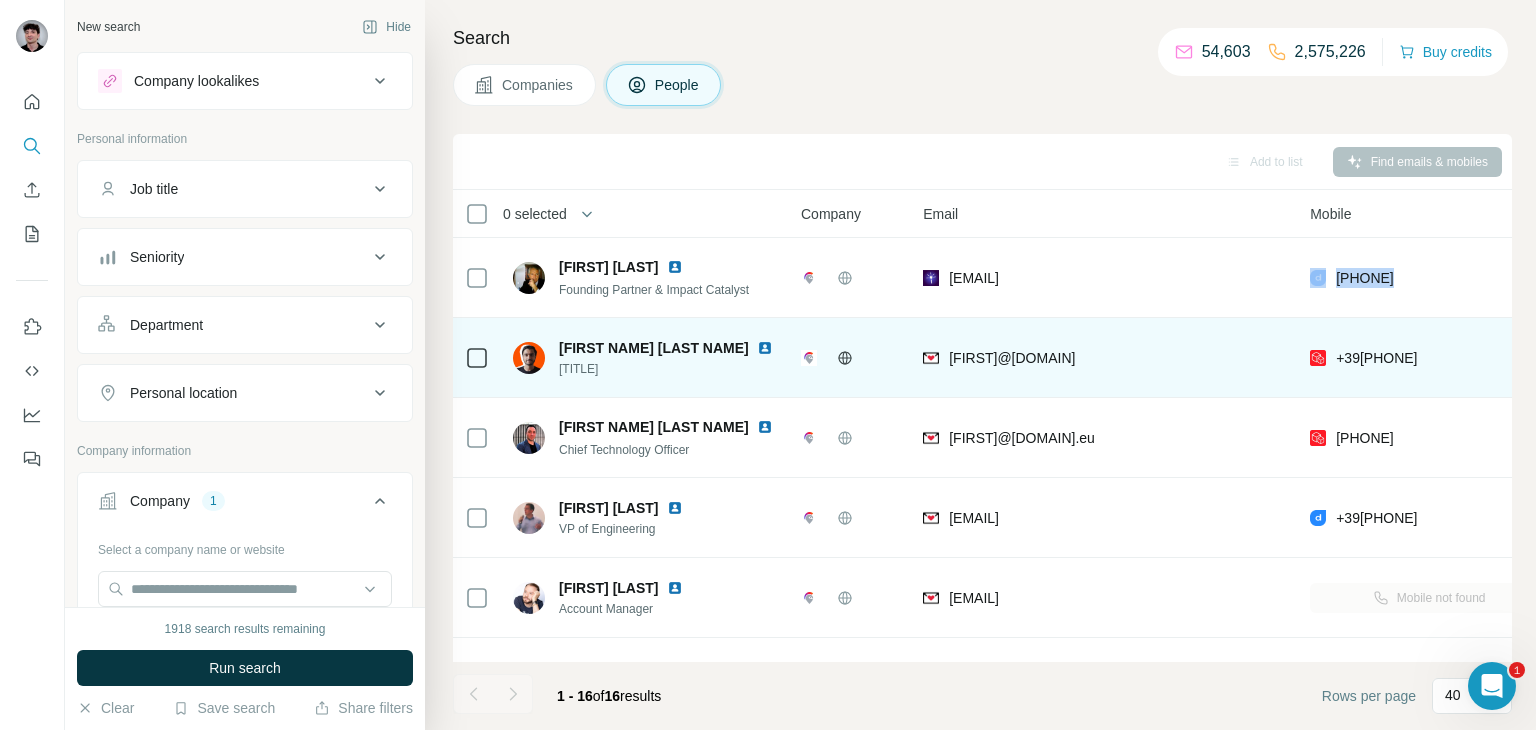 drag, startPoint x: 715, startPoint y: 372, endPoint x: 558, endPoint y: 377, distance: 157.0796 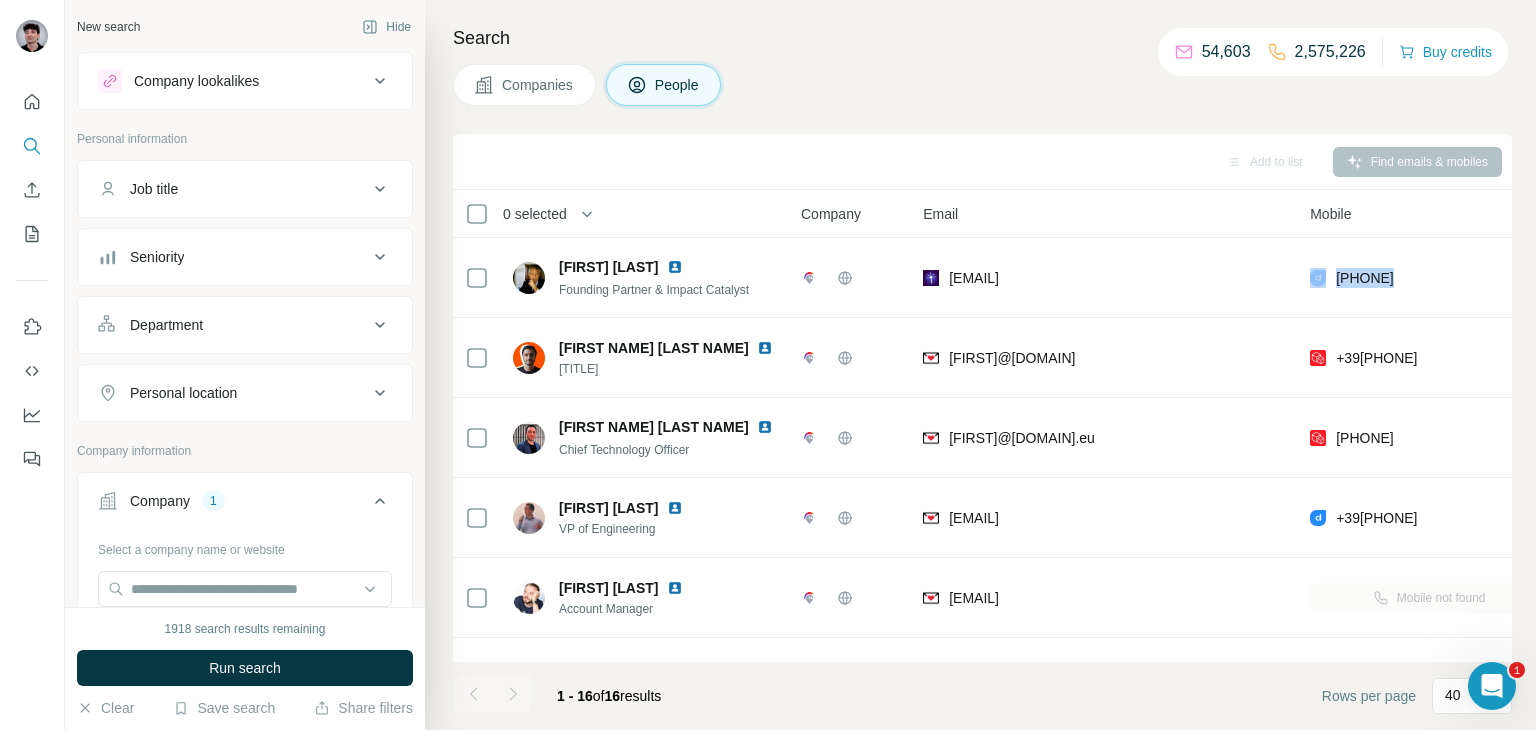 copy on "[TITLE]" 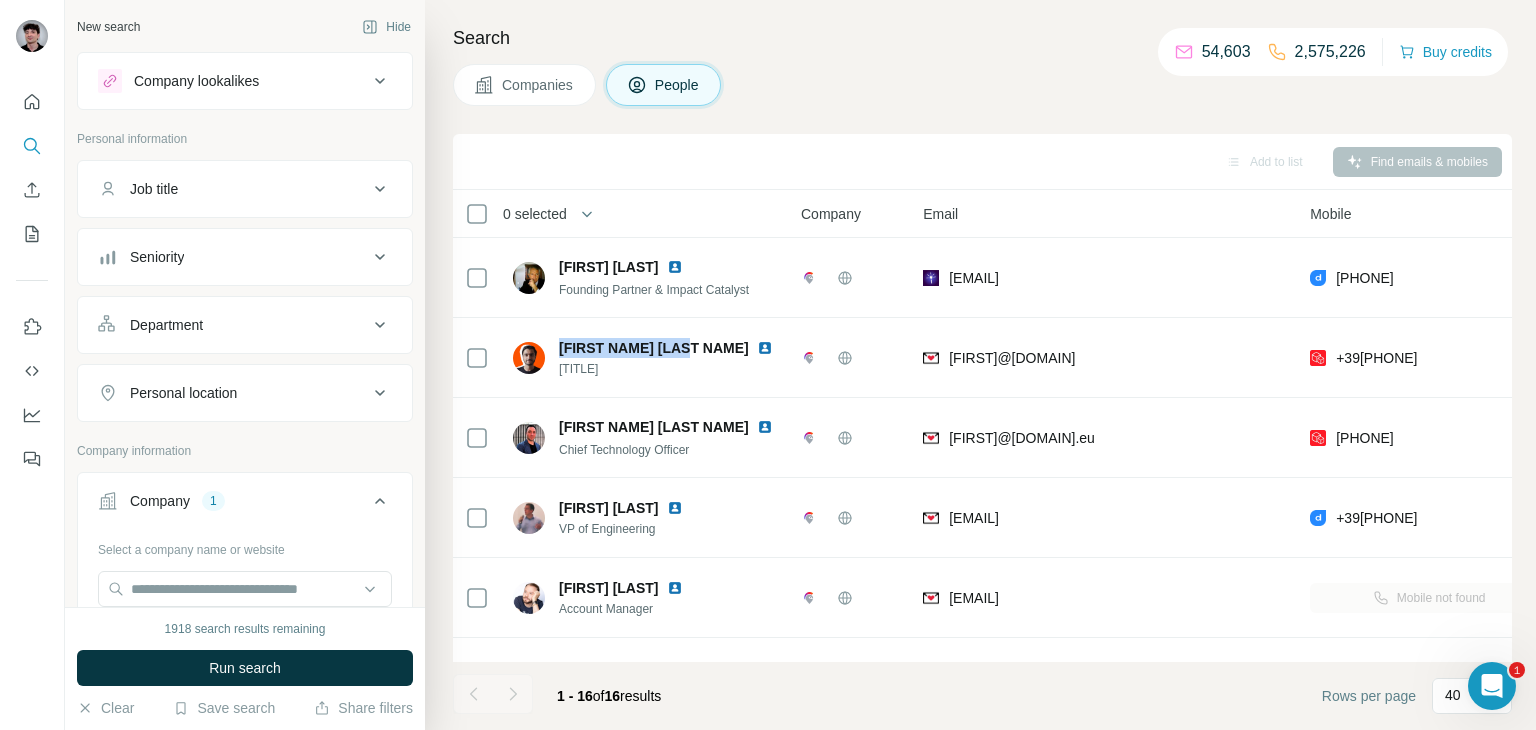drag, startPoint x: 669, startPoint y: 346, endPoint x: 512, endPoint y: 189, distance: 222.03152 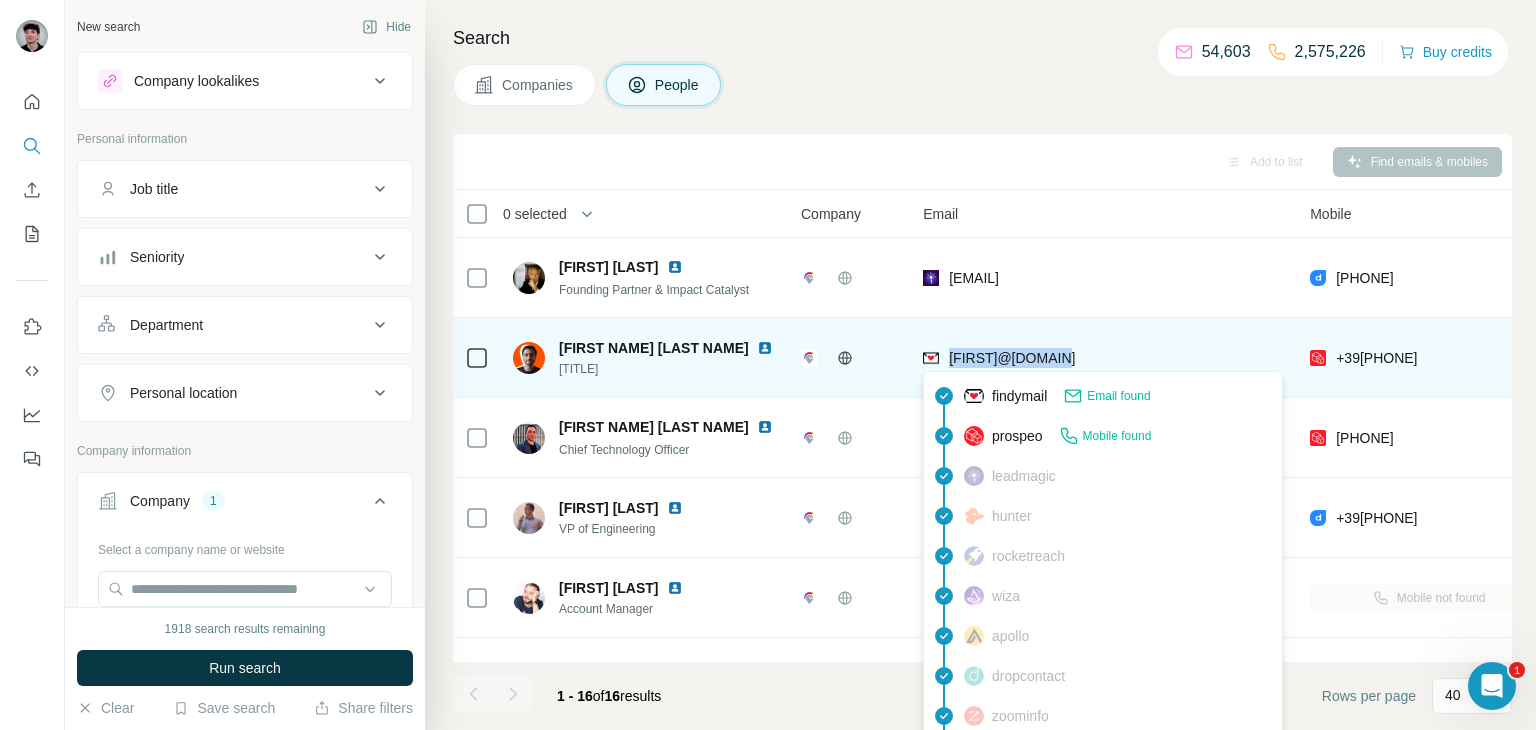 drag, startPoint x: 1086, startPoint y: 348, endPoint x: 946, endPoint y: 353, distance: 140.08926 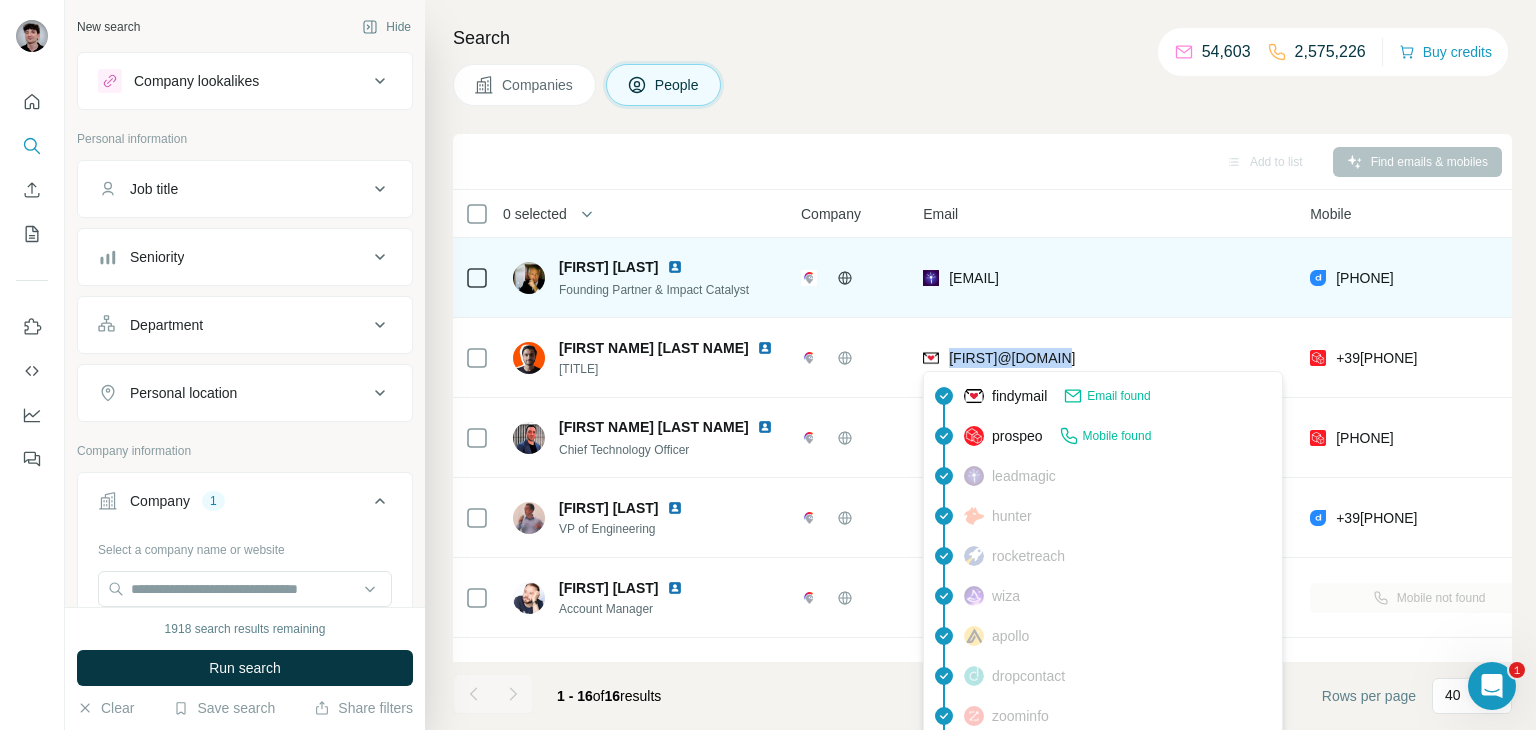 copy on "[FIRST]@[DOMAIN]" 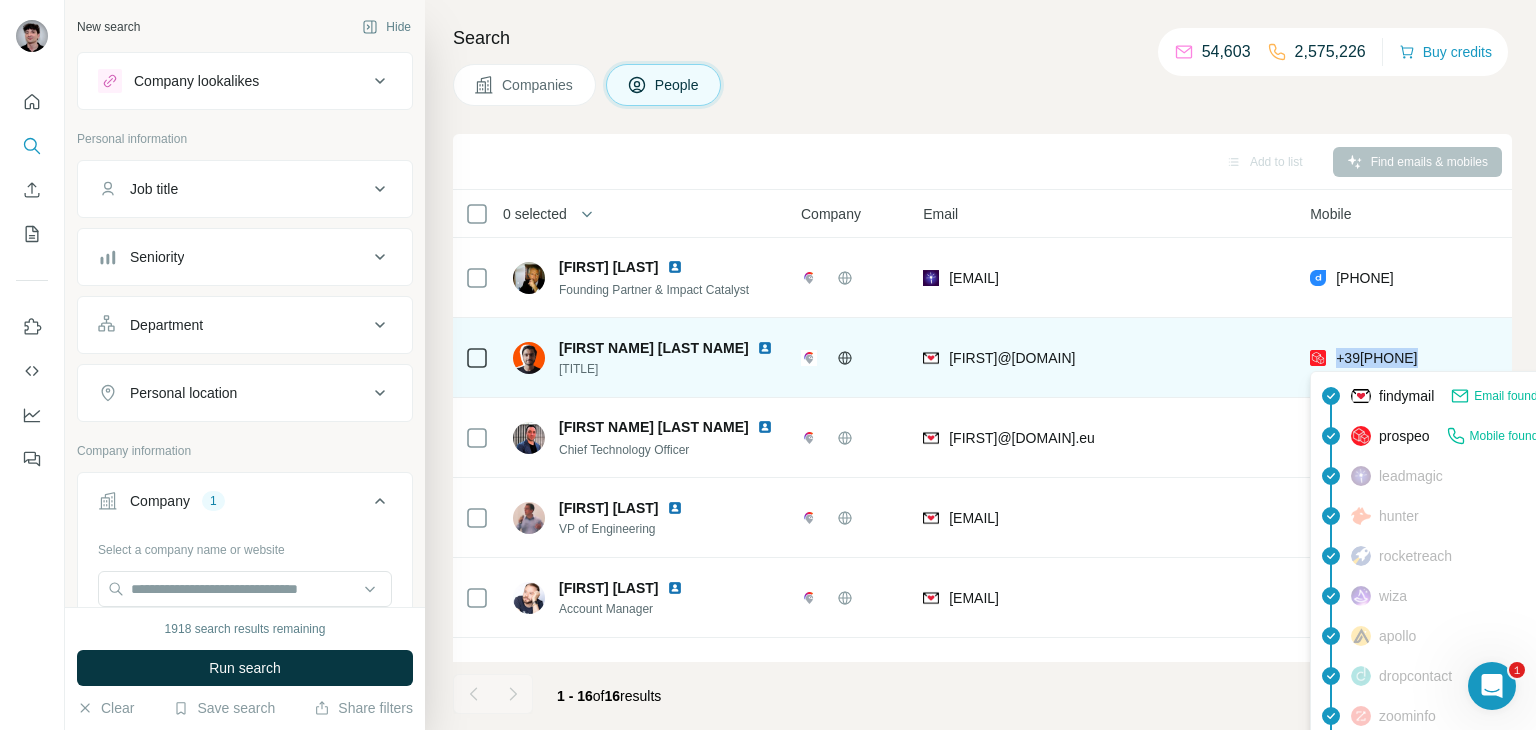 drag, startPoint x: 1476, startPoint y: 356, endPoint x: 1337, endPoint y: 363, distance: 139.17615 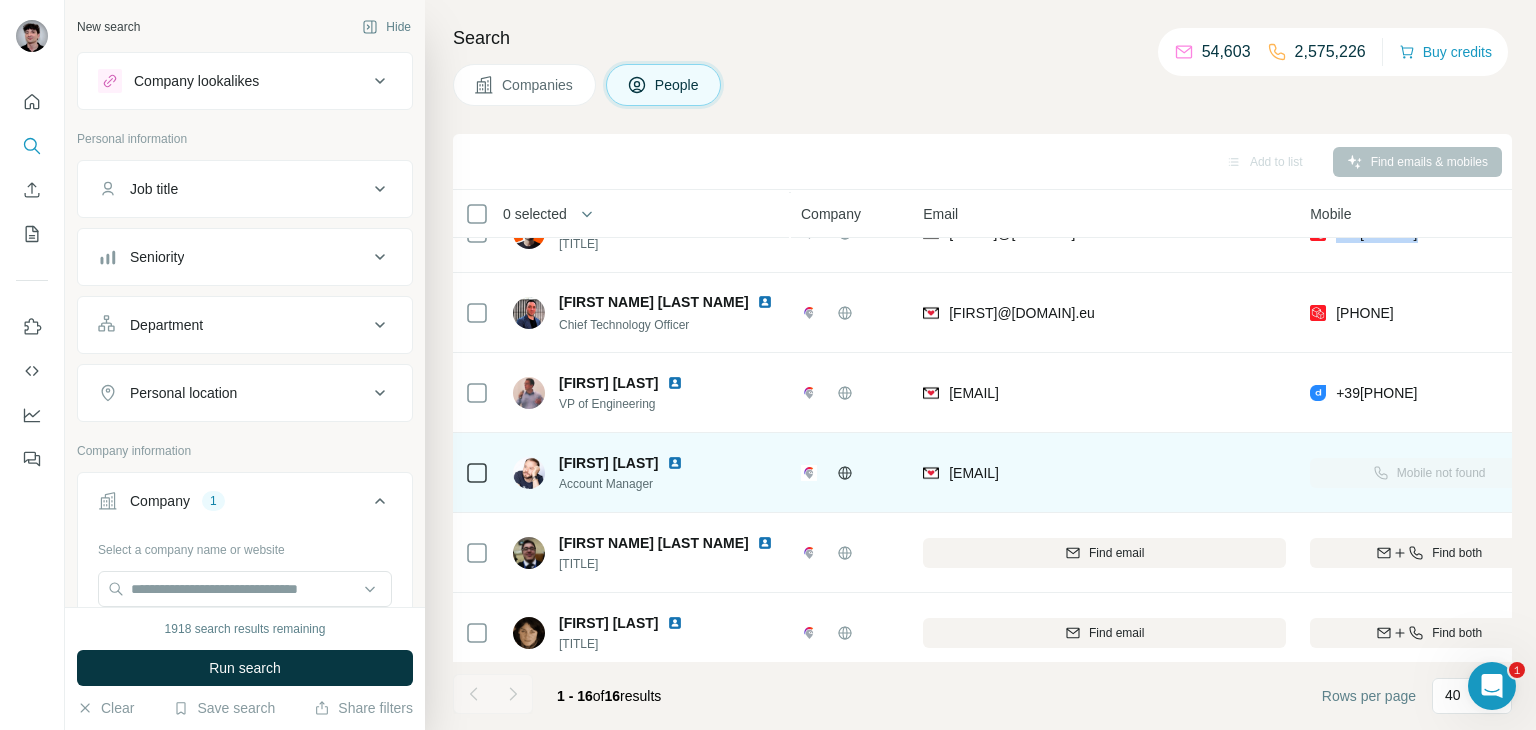 scroll, scrollTop: 164, scrollLeft: 0, axis: vertical 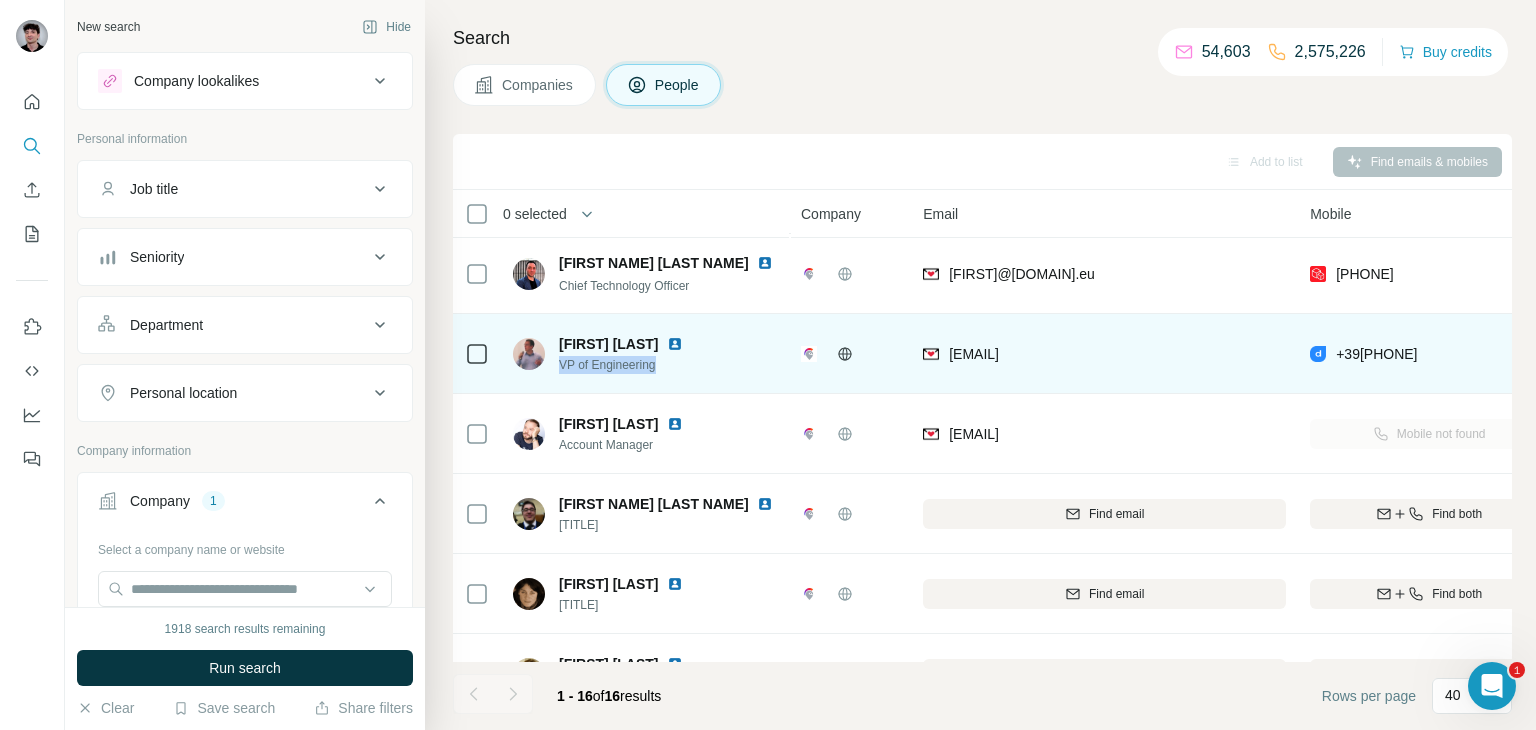 drag, startPoint x: 685, startPoint y: 368, endPoint x: 573, endPoint y: 370, distance: 112.01785 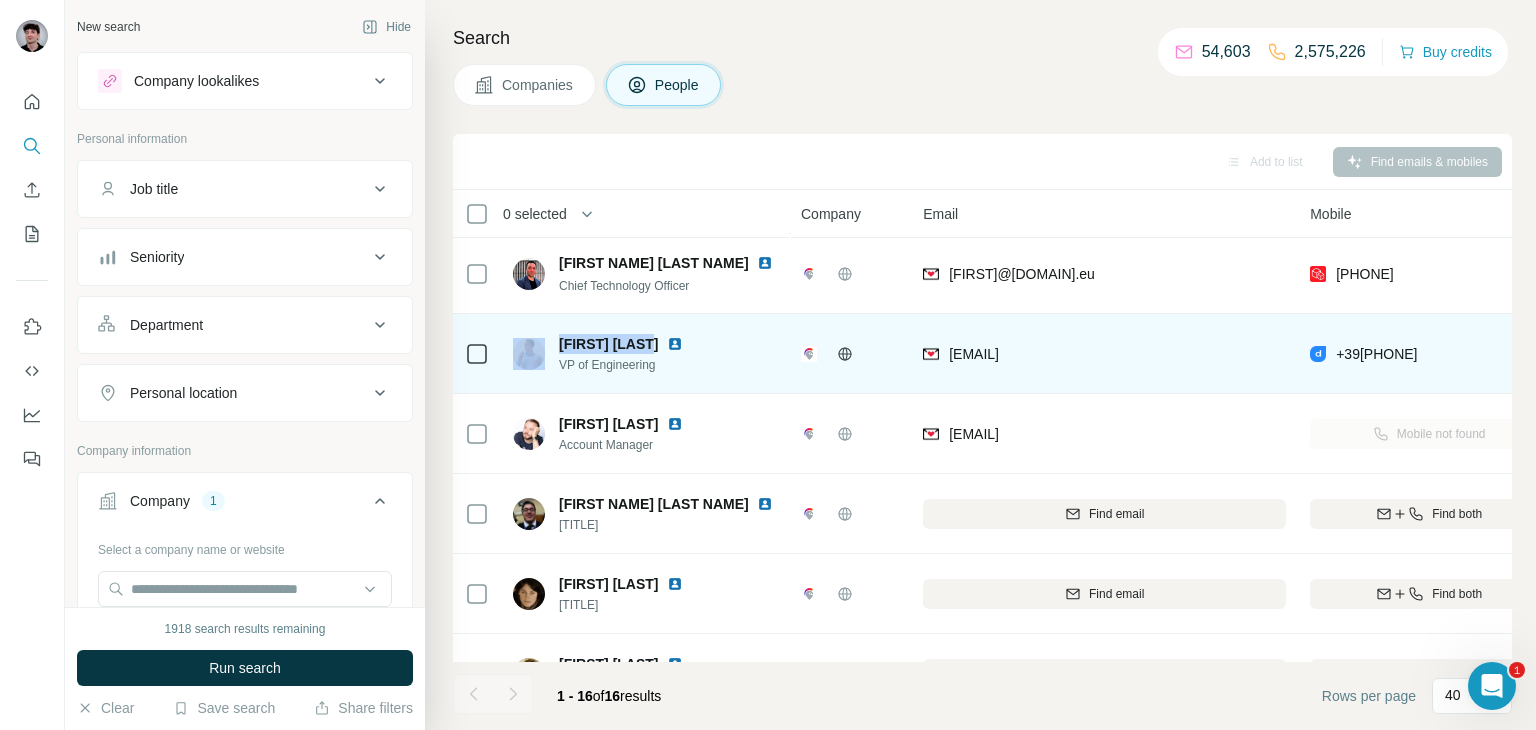 drag, startPoint x: 654, startPoint y: 343, endPoint x: 548, endPoint y: 334, distance: 106.381386 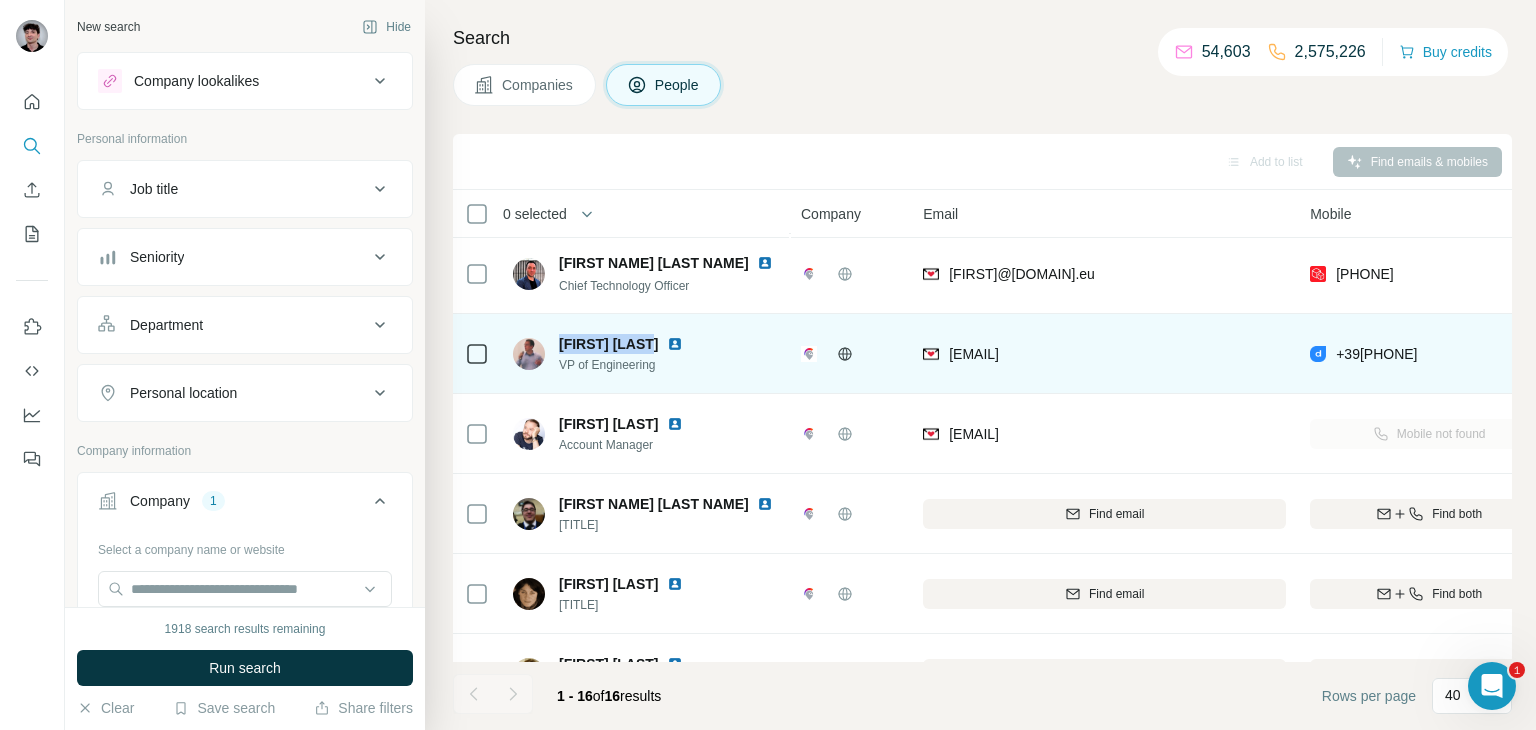 drag, startPoint x: 559, startPoint y: 341, endPoint x: 646, endPoint y: 341, distance: 87 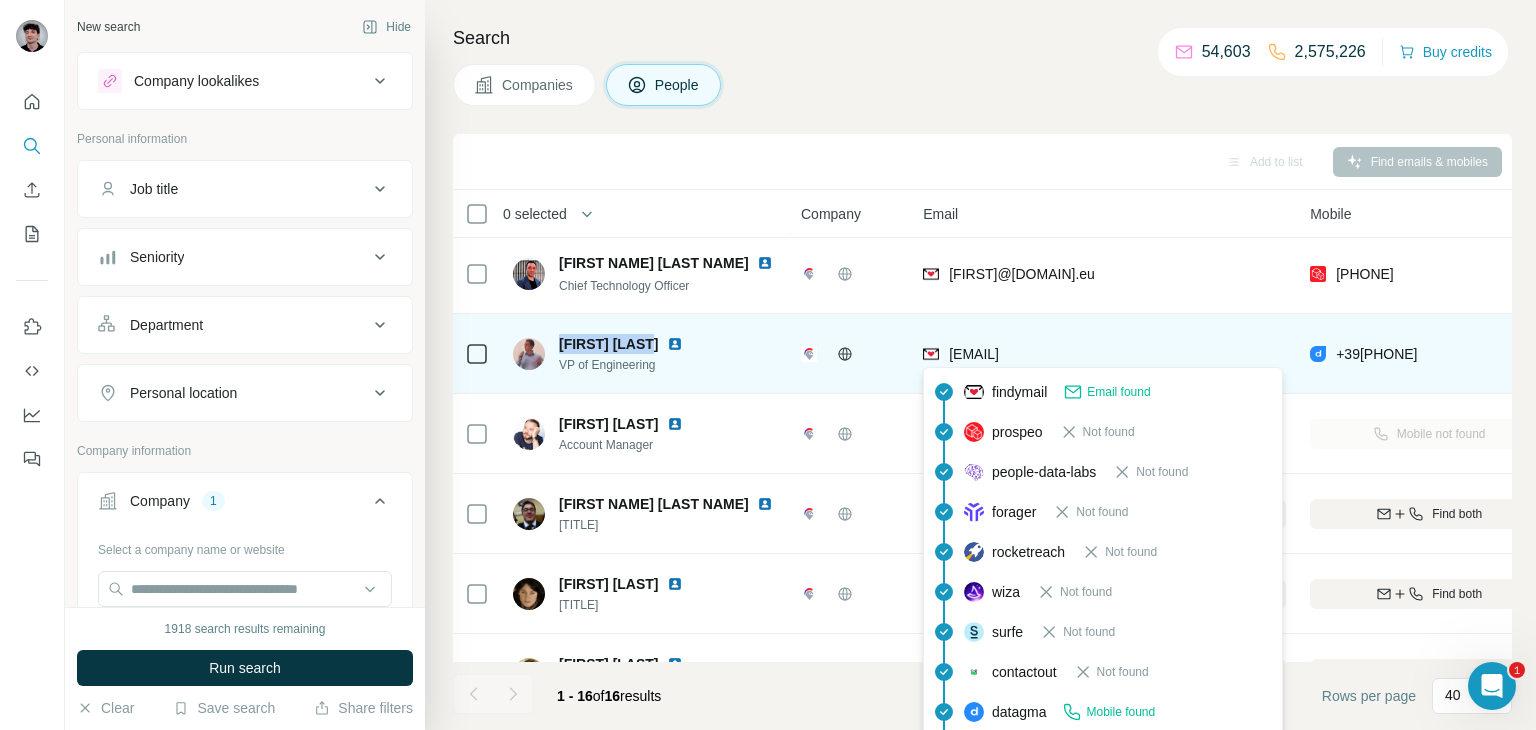 drag, startPoint x: 1133, startPoint y: 339, endPoint x: 951, endPoint y: 357, distance: 182.88794 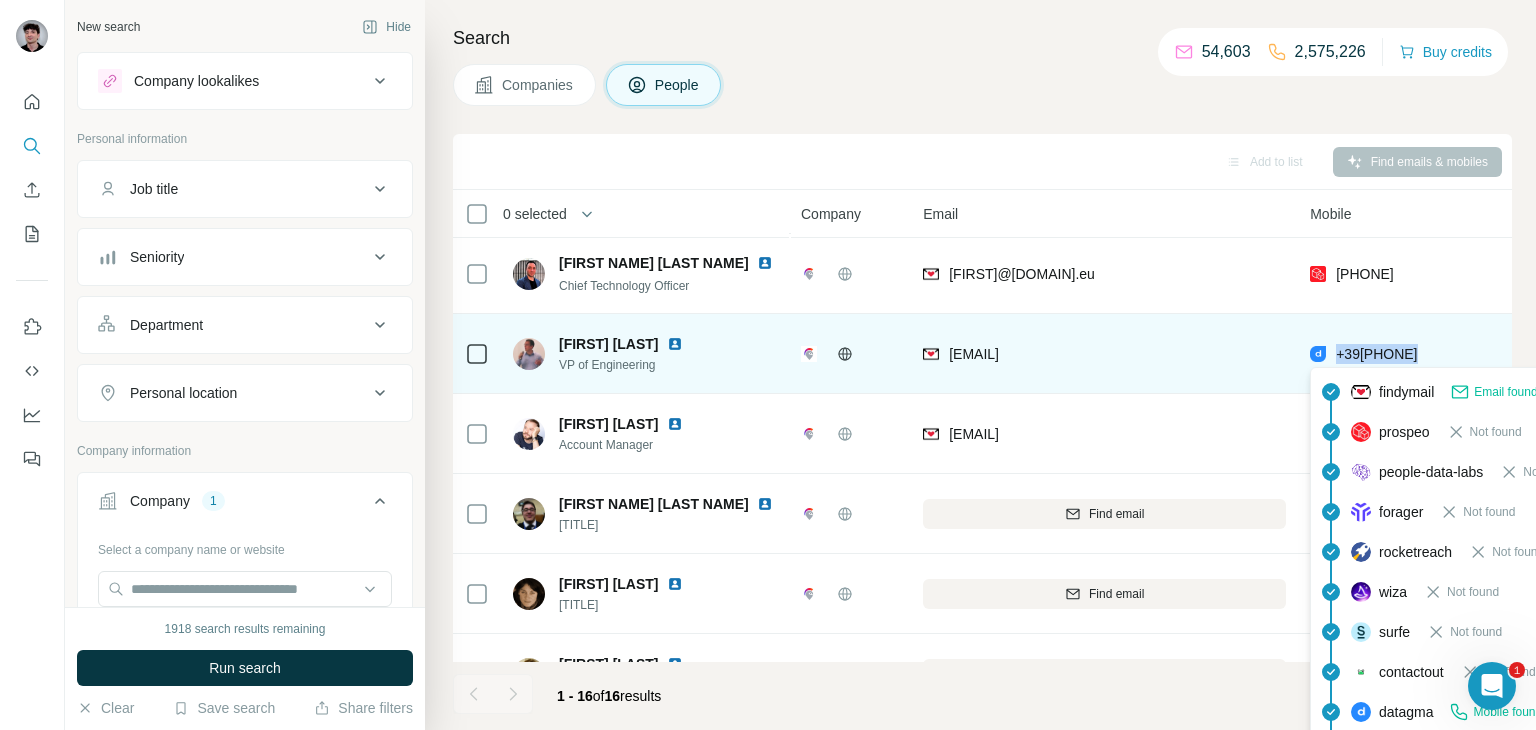 drag, startPoint x: 1466, startPoint y: 348, endPoint x: 1343, endPoint y: 359, distance: 123.49089 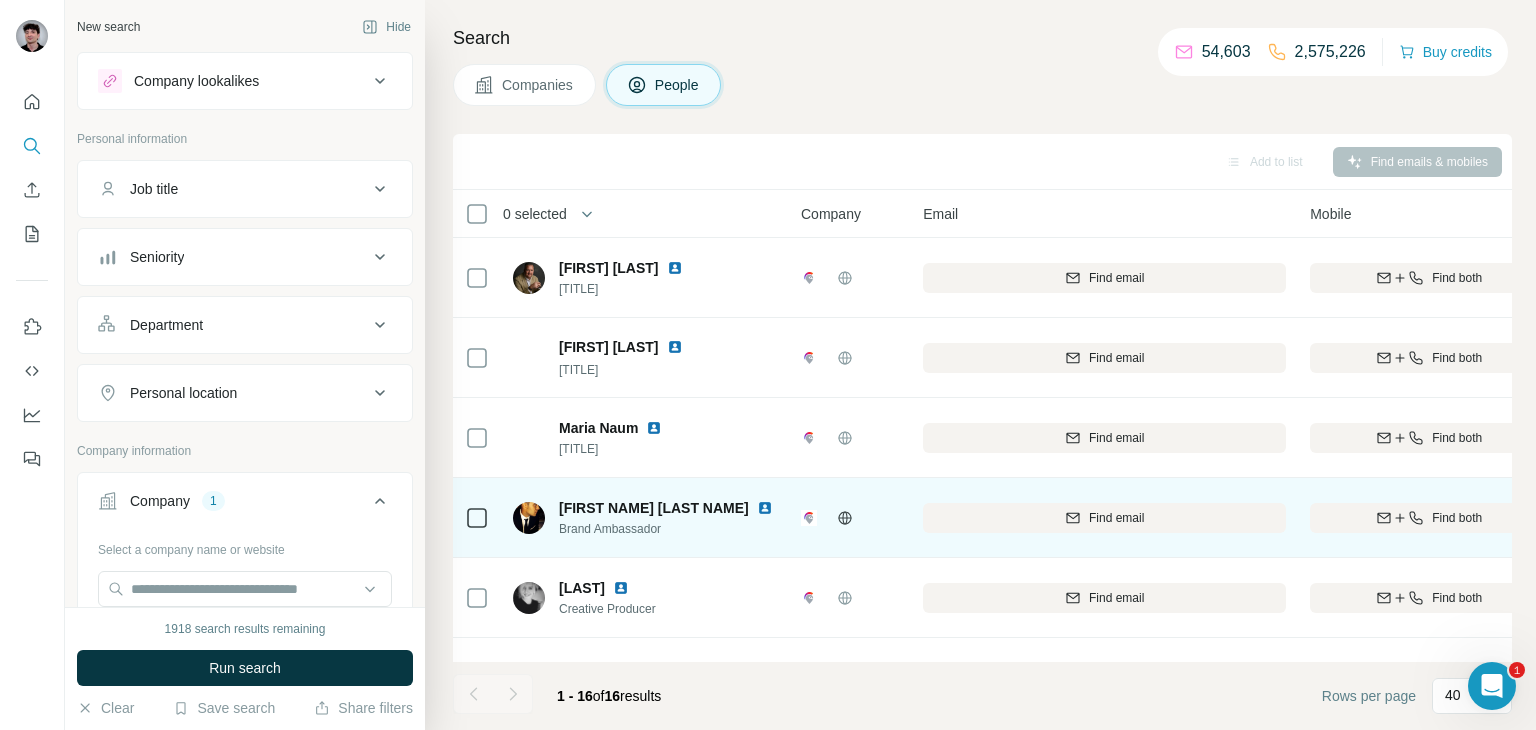 scroll, scrollTop: 856, scrollLeft: 0, axis: vertical 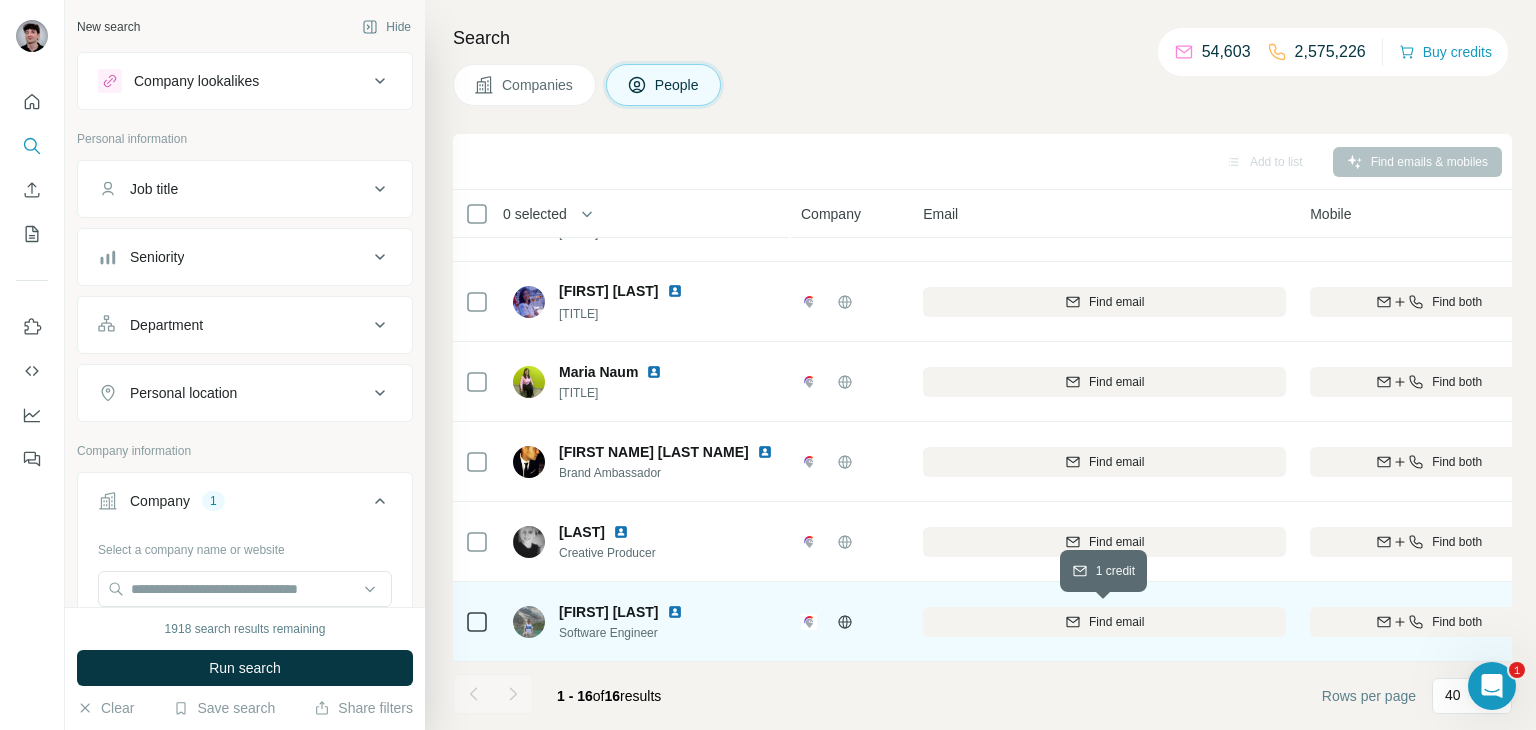 click on "Find email" at bounding box center (1116, 622) 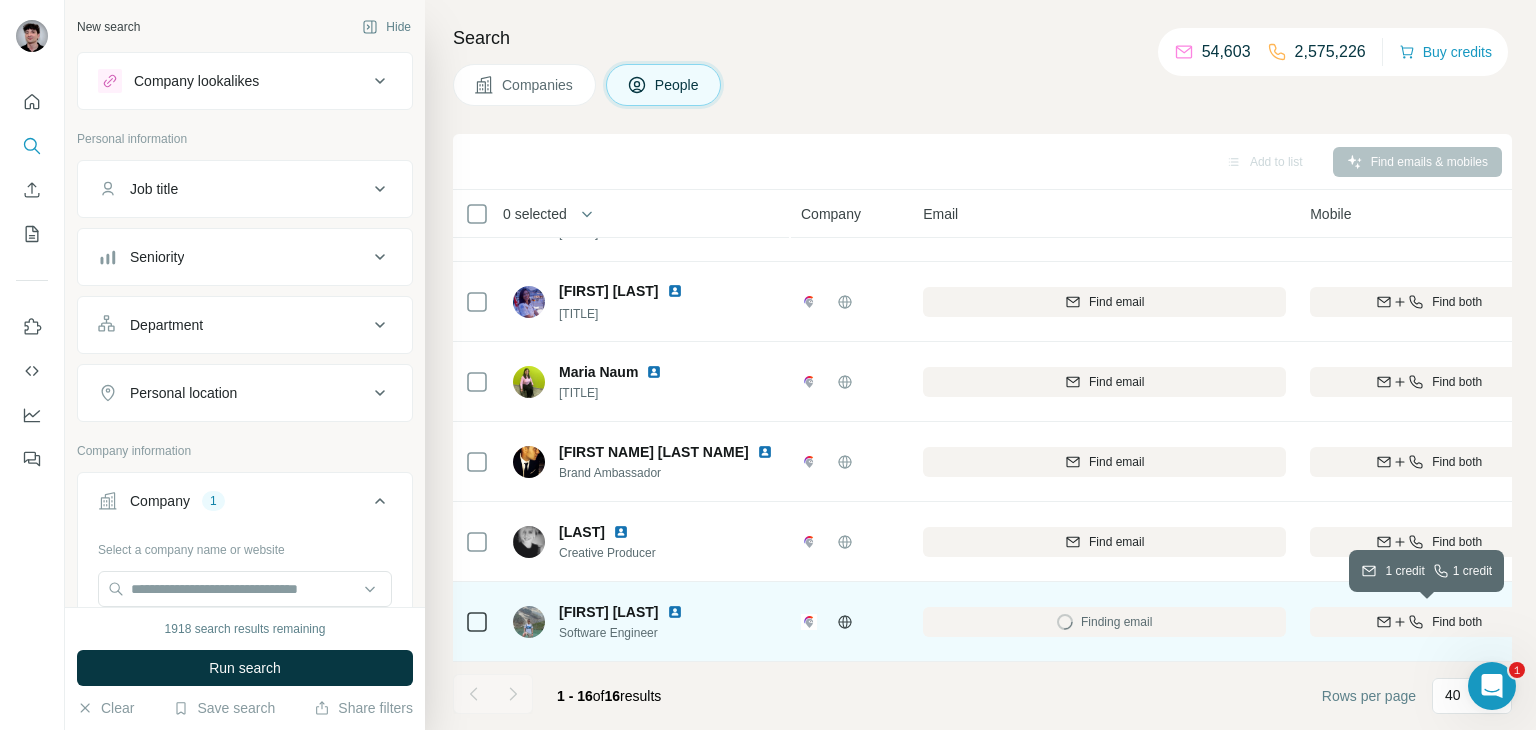 click on "Find both" at bounding box center [1457, 622] 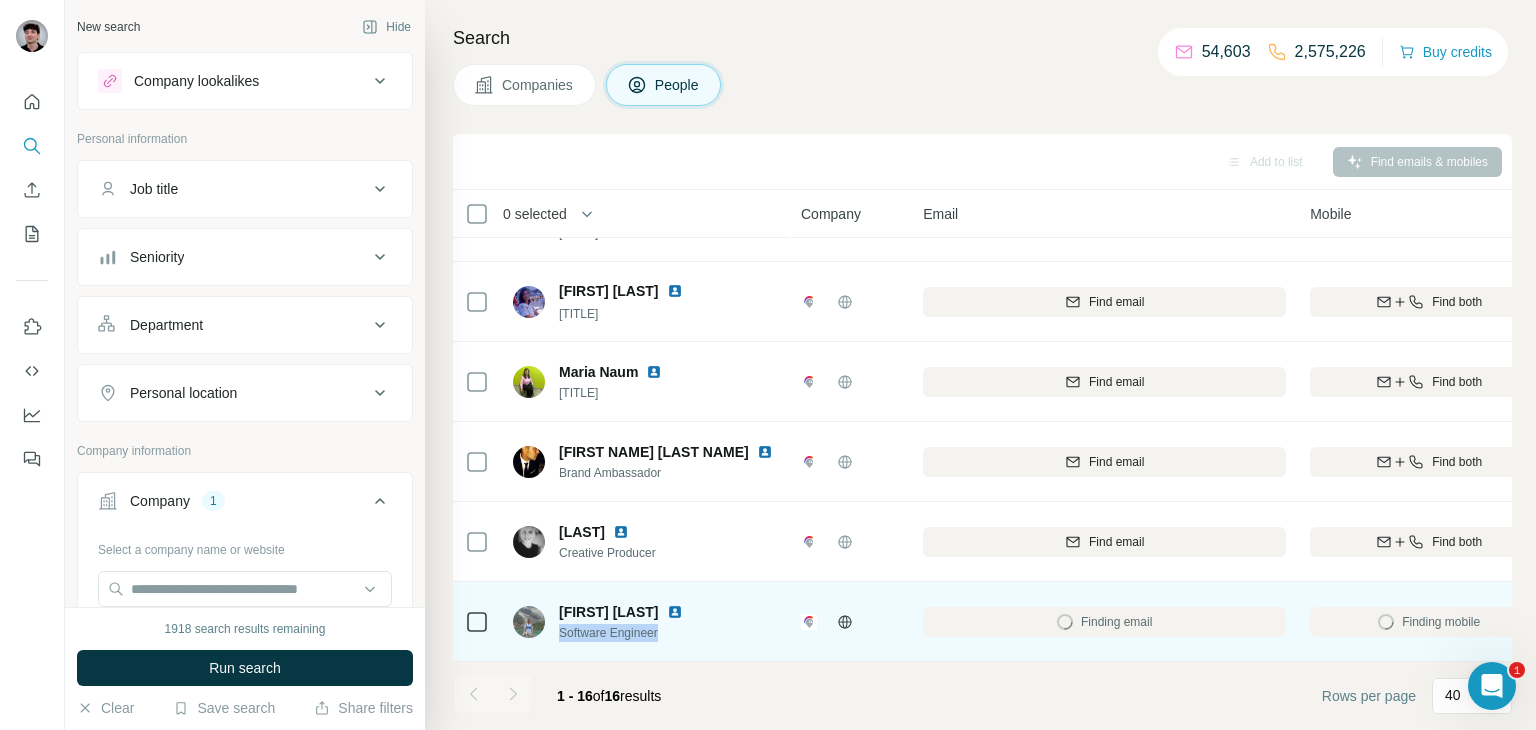 drag, startPoint x: 622, startPoint y: 643, endPoint x: 557, endPoint y: 646, distance: 65.06919 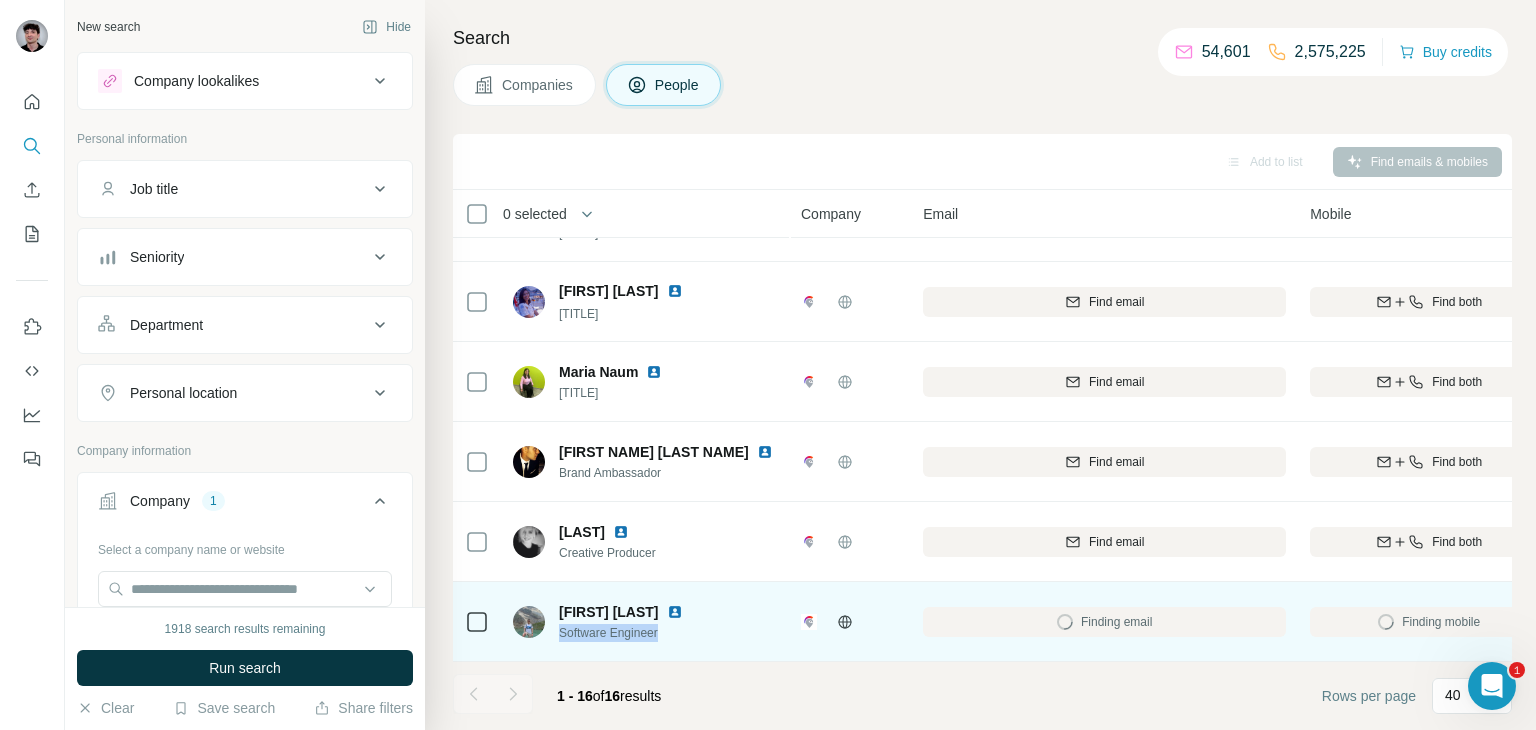 drag, startPoint x: 680, startPoint y: 612, endPoint x: 569, endPoint y: 613, distance: 111.0045 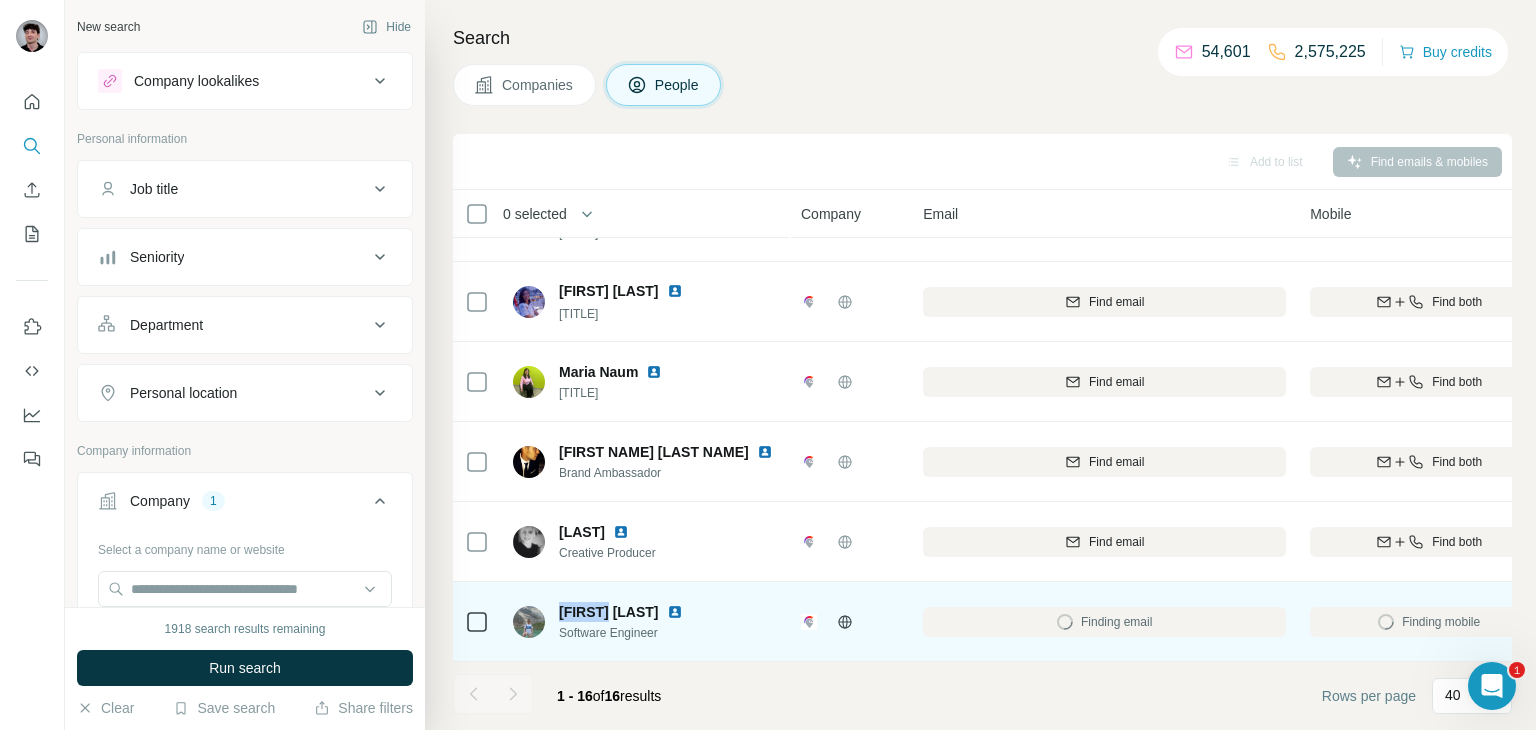 click on "[FIRST] [LAST]" at bounding box center [609, 612] 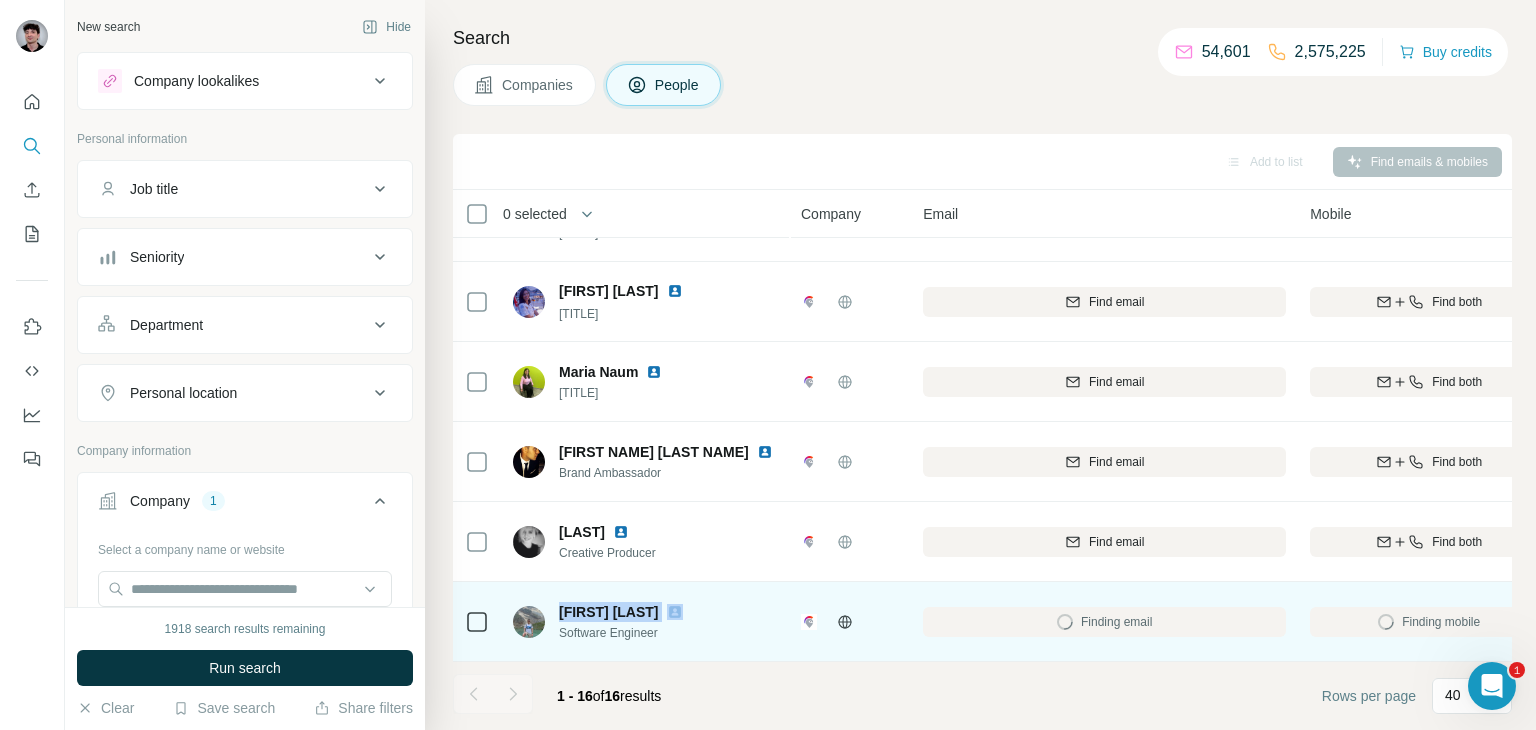 click on "[FIRST] [LAST]" at bounding box center [609, 612] 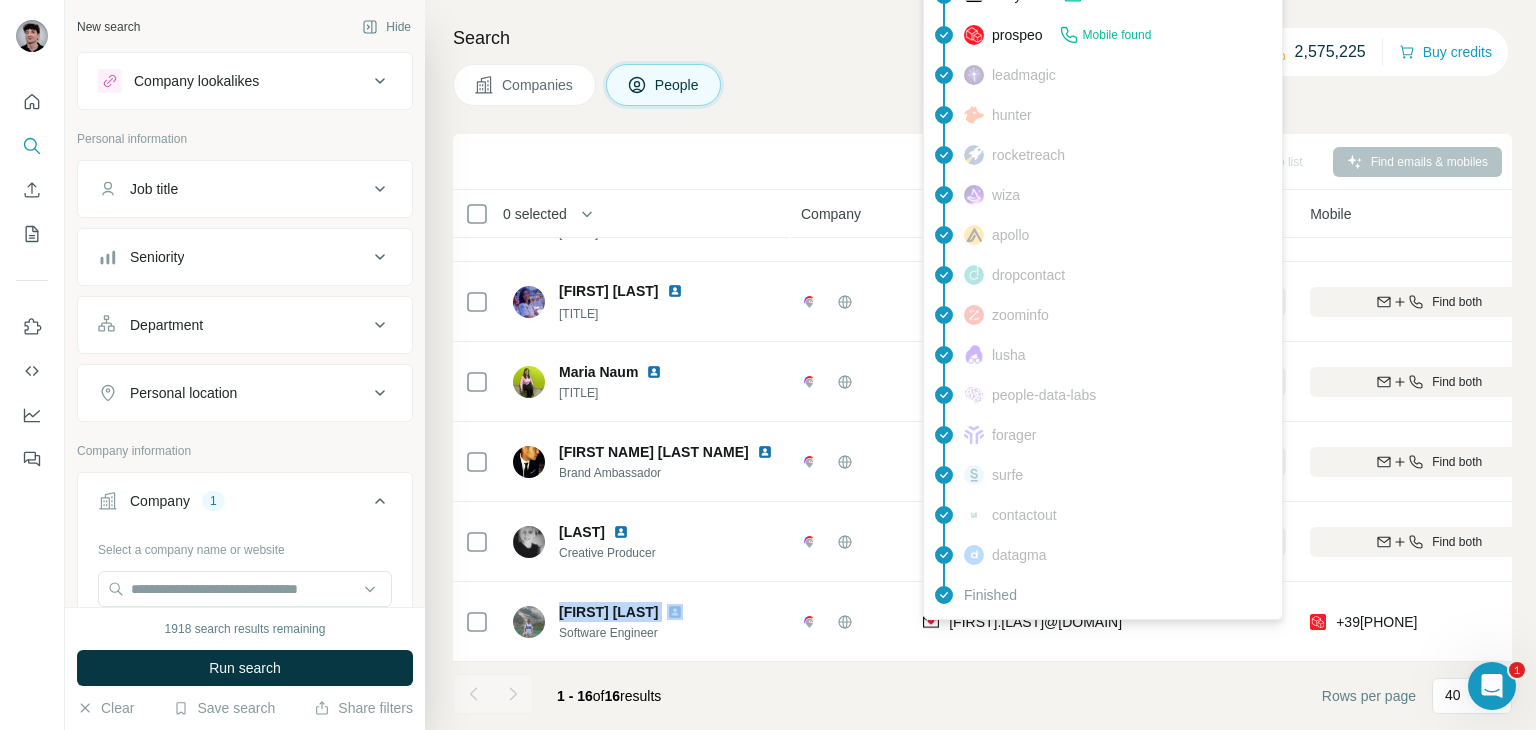 drag, startPoint x: 1164, startPoint y: 619, endPoint x: 937, endPoint y: 630, distance: 227.26636 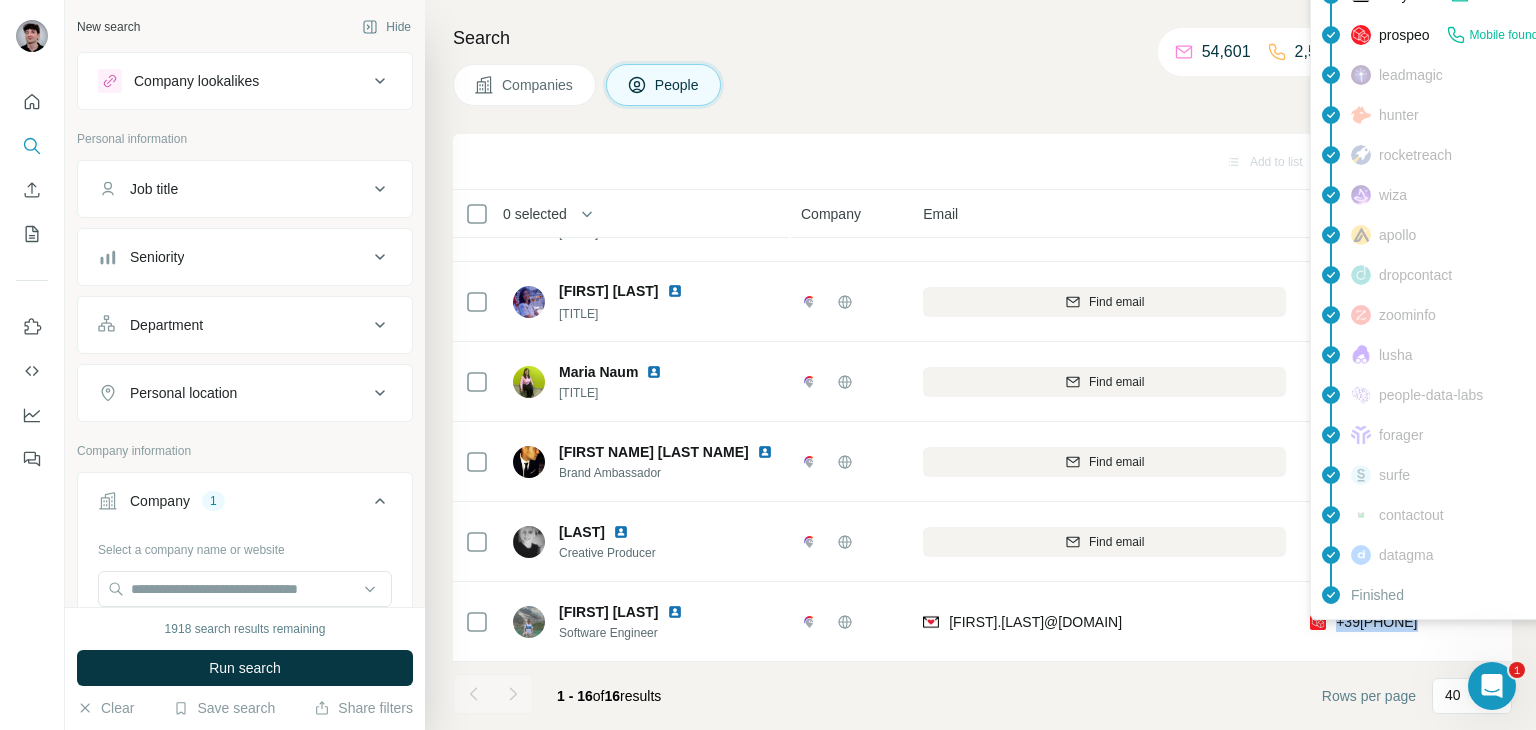 drag, startPoint x: 1385, startPoint y: 627, endPoint x: 1332, endPoint y: 630, distance: 53.08484 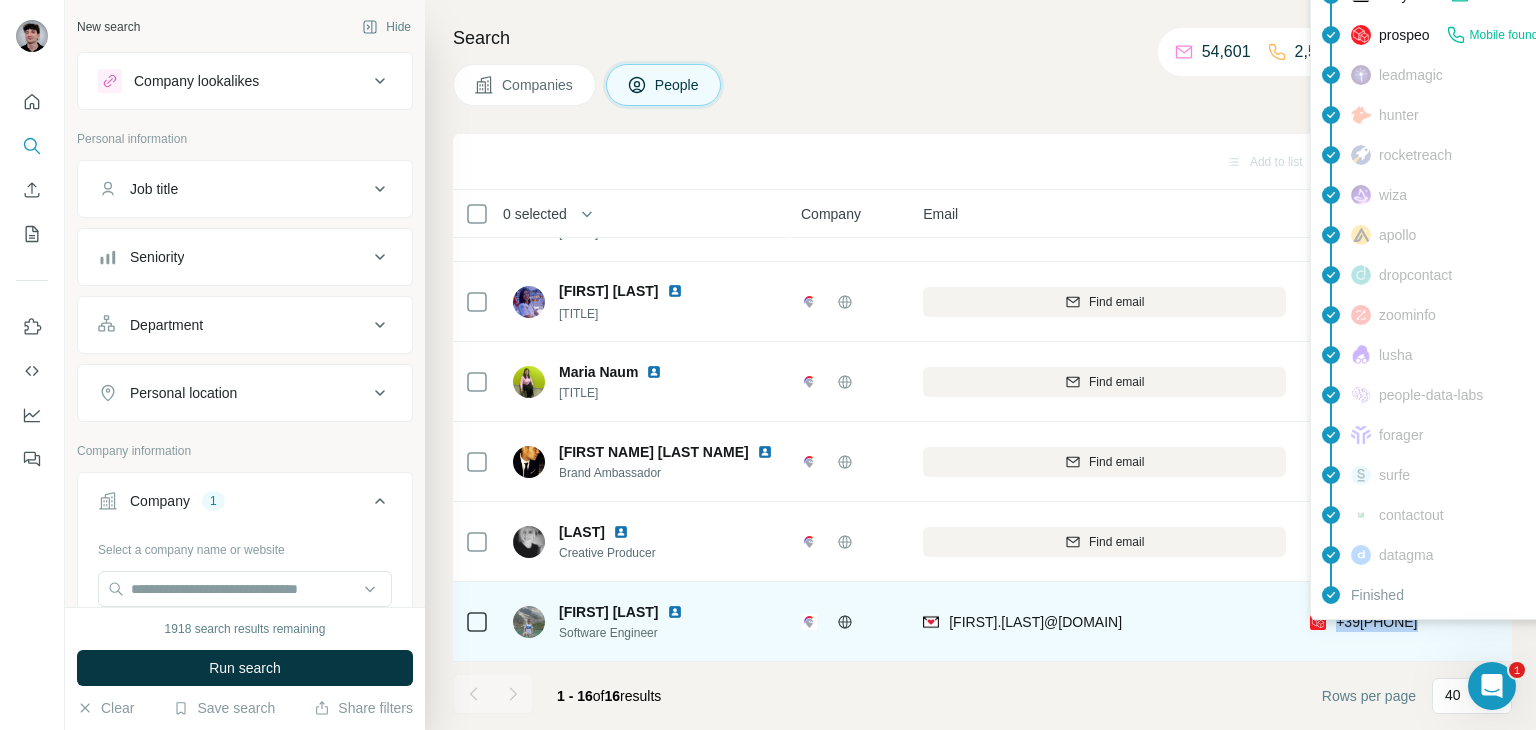 drag, startPoint x: 1469, startPoint y: 624, endPoint x: 1338, endPoint y: 627, distance: 131.03435 